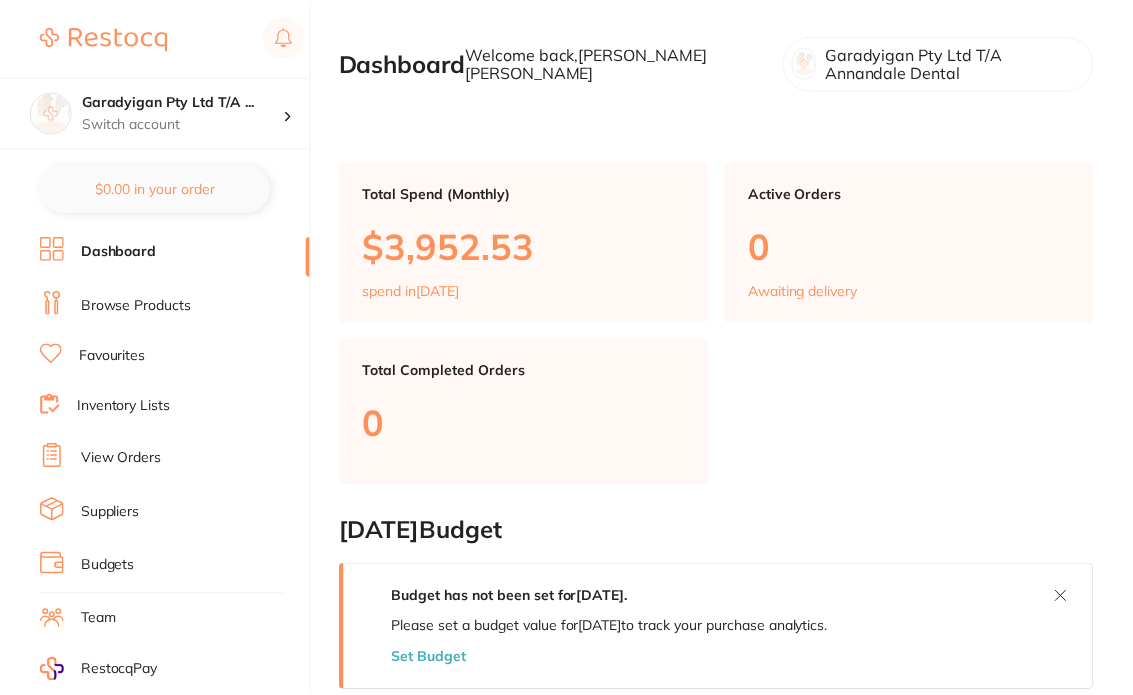 scroll, scrollTop: 0, scrollLeft: 0, axis: both 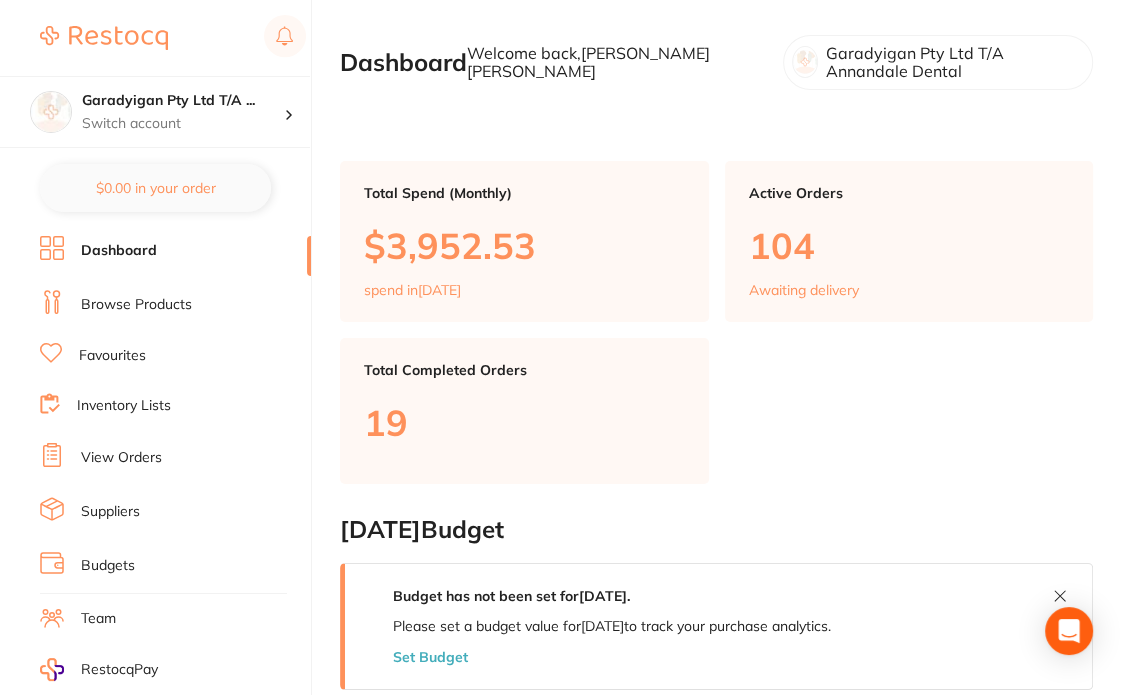 drag, startPoint x: 121, startPoint y: 297, endPoint x: 326, endPoint y: 167, distance: 242.74472 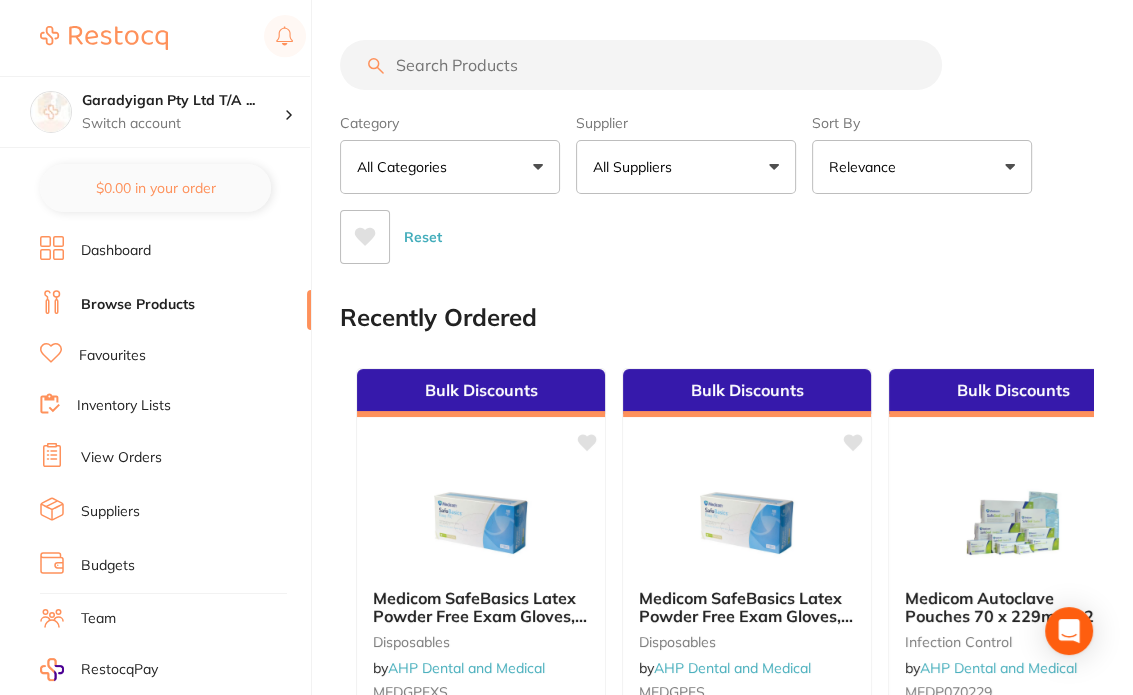 click on "Category All Categories All Categories 3D Printing anaesthetic articulating burs CAD/CAM crown & bridge disposables education endodontics equipment finishing & polishing handpieces implants impression infection control instruments laboratory miscellaneous oral surgery orthodontics other Photography preventative restorative & cosmetic rubber dam specials & clearance TMJ whitening xrays/imaging Clear Category   false    All Categories Category All Categories 3D Printing anaesthetic articulating burs CAD/CAM crown & bridge disposables education endodontics equipment finishing & polishing handpieces implants impression infection control instruments laboratory miscellaneous oral surgery orthodontics other Photography preventative restorative & cosmetic rubber dam specials & clearance TMJ whitening xrays/imaging Supplier All Suppliers All Suppliers Dentsply Sirona Adam Dental AHP Dental and Medical Amalgadent Ark Health BioMeDent Pty Ltd Critical Dental DENSOL Dental Practice Supplies Erskine Dental Geistlich Clear" at bounding box center [716, 152] 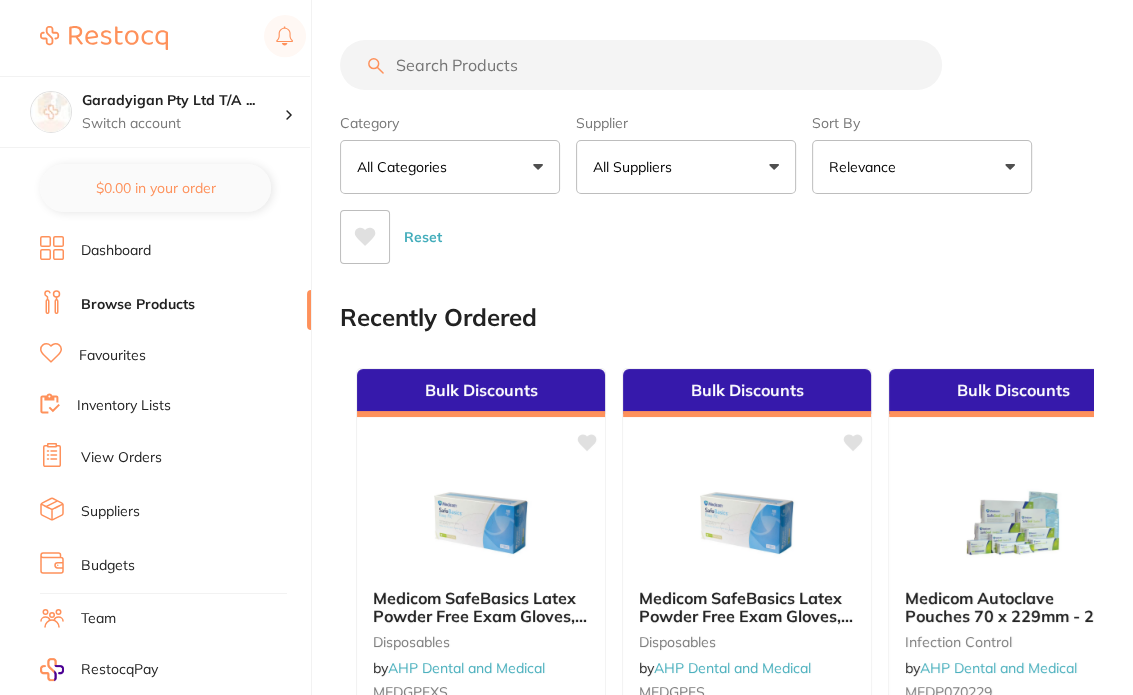 click at bounding box center [641, 65] 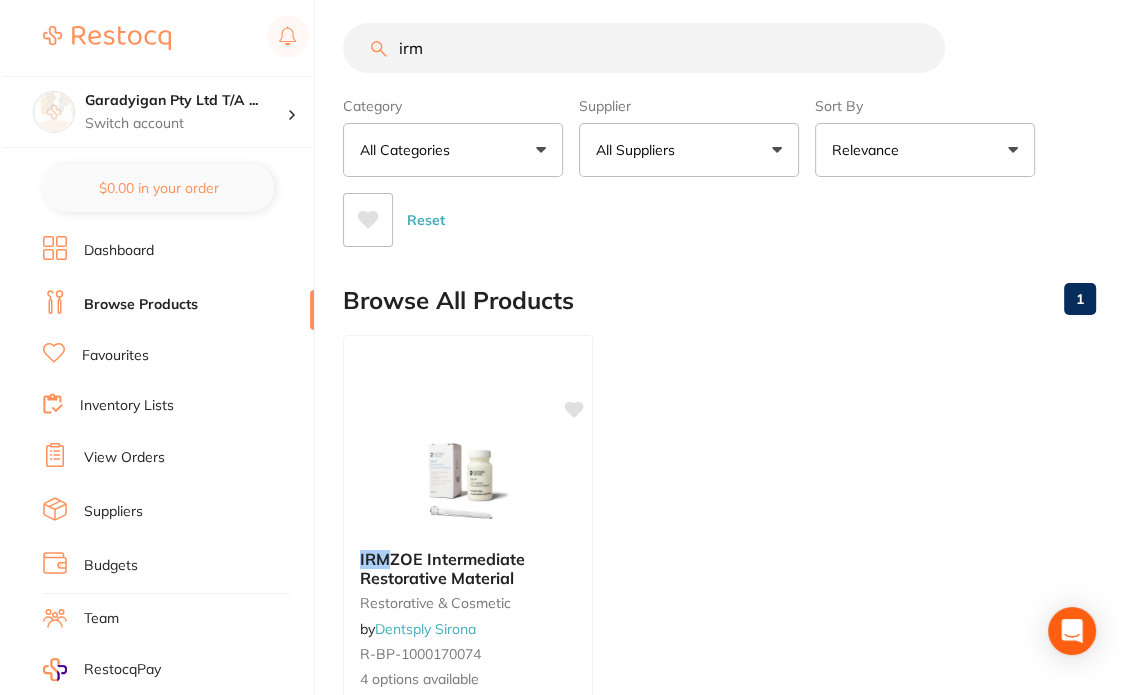 scroll, scrollTop: 0, scrollLeft: 0, axis: both 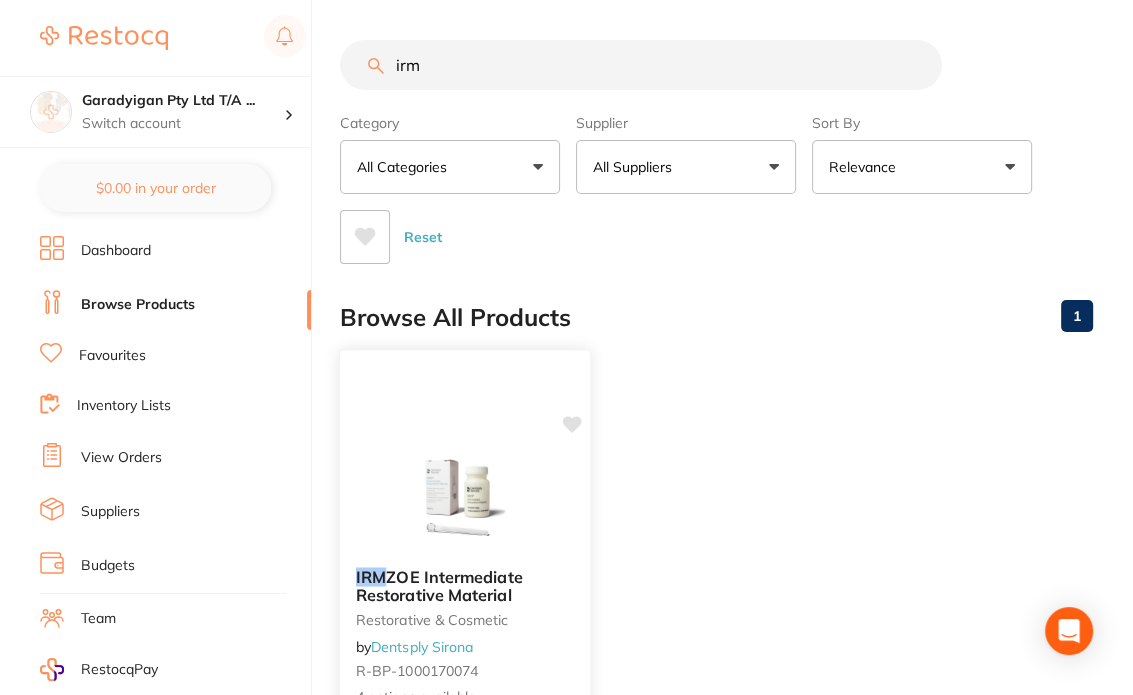 type on "irm" 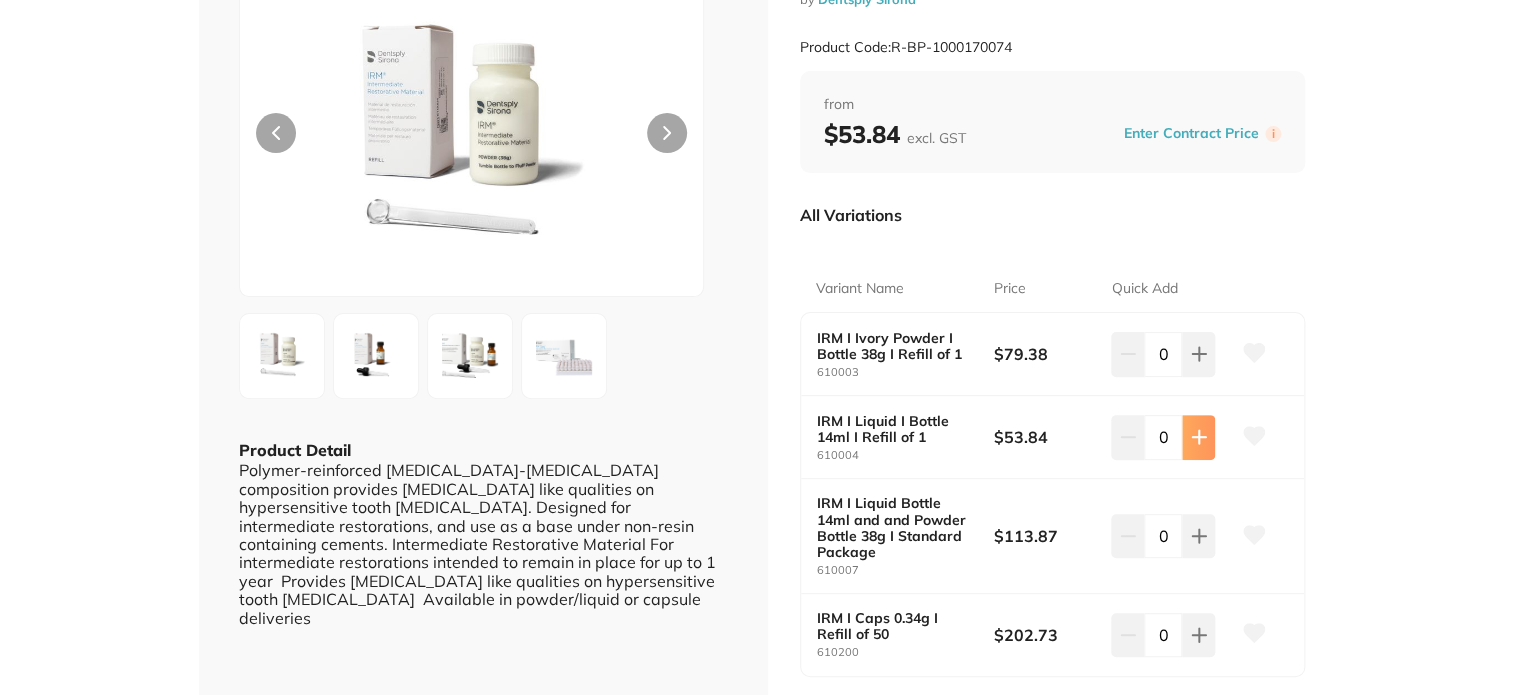scroll, scrollTop: 300, scrollLeft: 0, axis: vertical 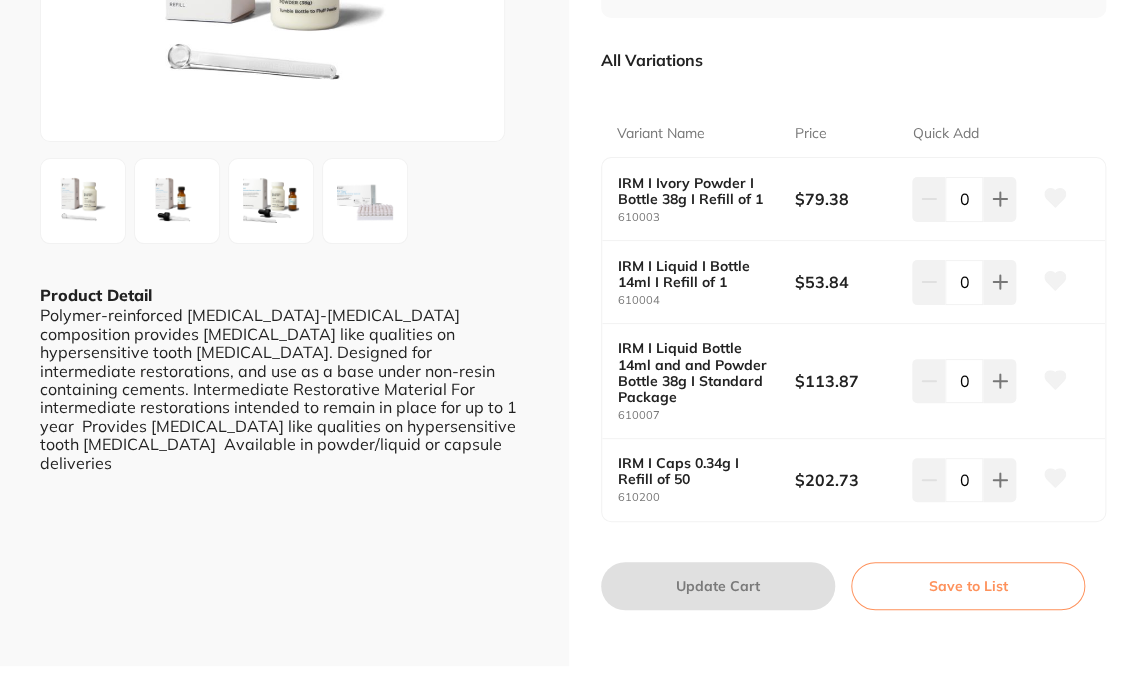 click at bounding box center (271, 201) 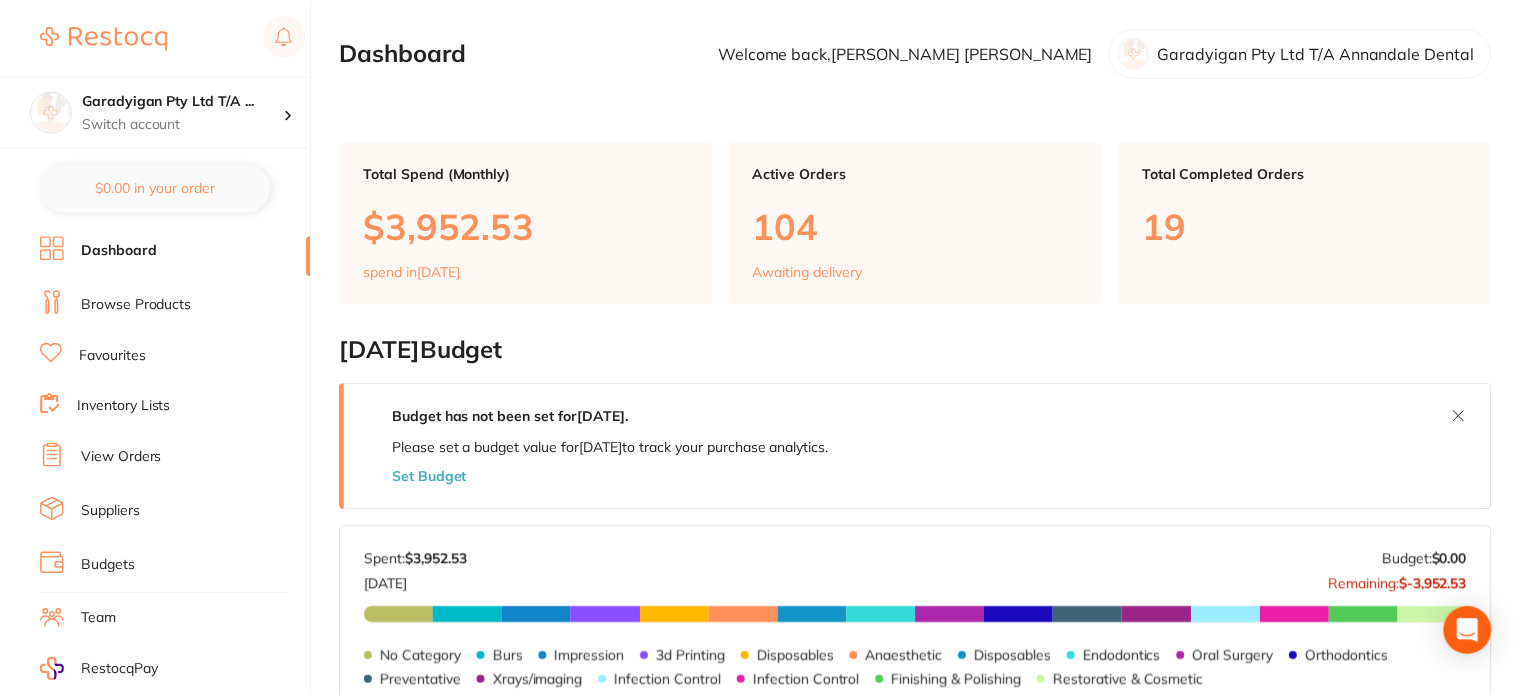 scroll, scrollTop: 0, scrollLeft: 0, axis: both 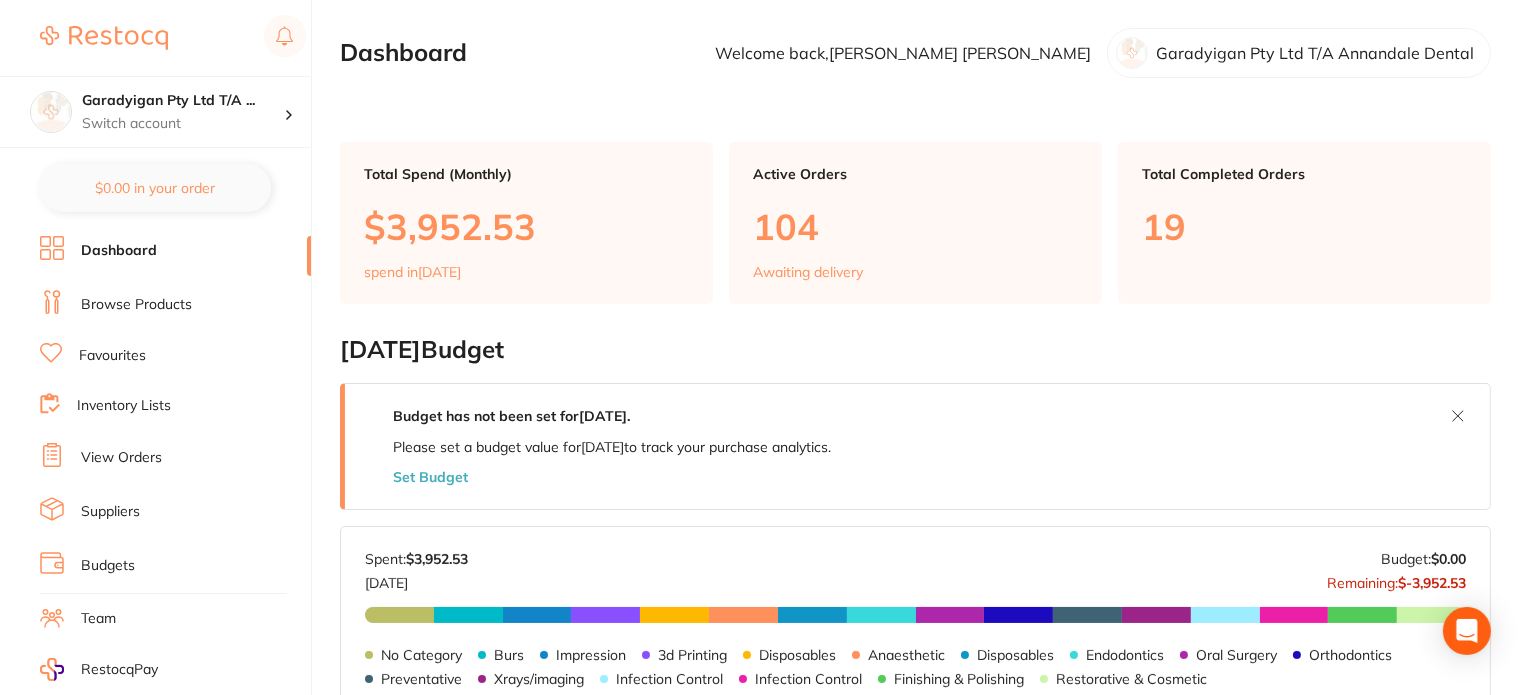 drag, startPoint x: 170, startPoint y: 302, endPoint x: 225, endPoint y: 279, distance: 59.615433 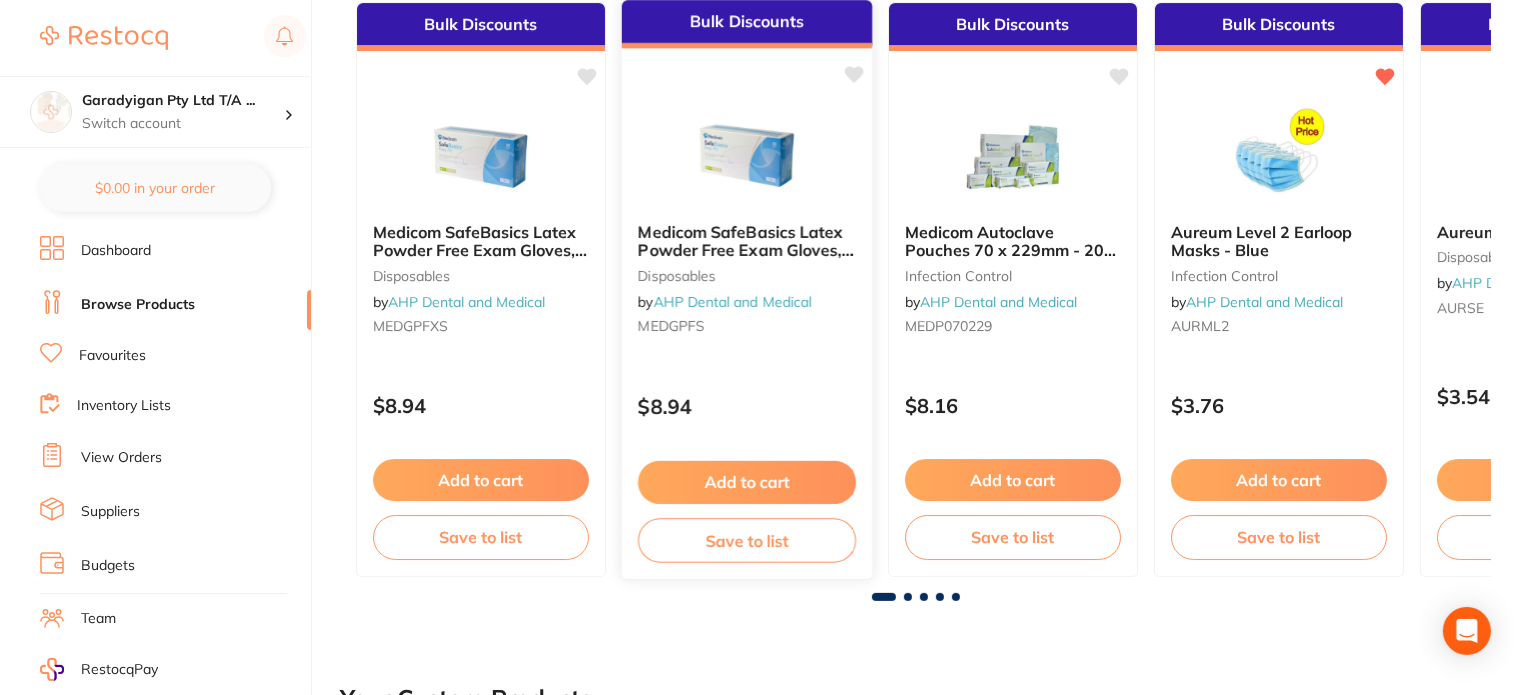 scroll, scrollTop: 0, scrollLeft: 0, axis: both 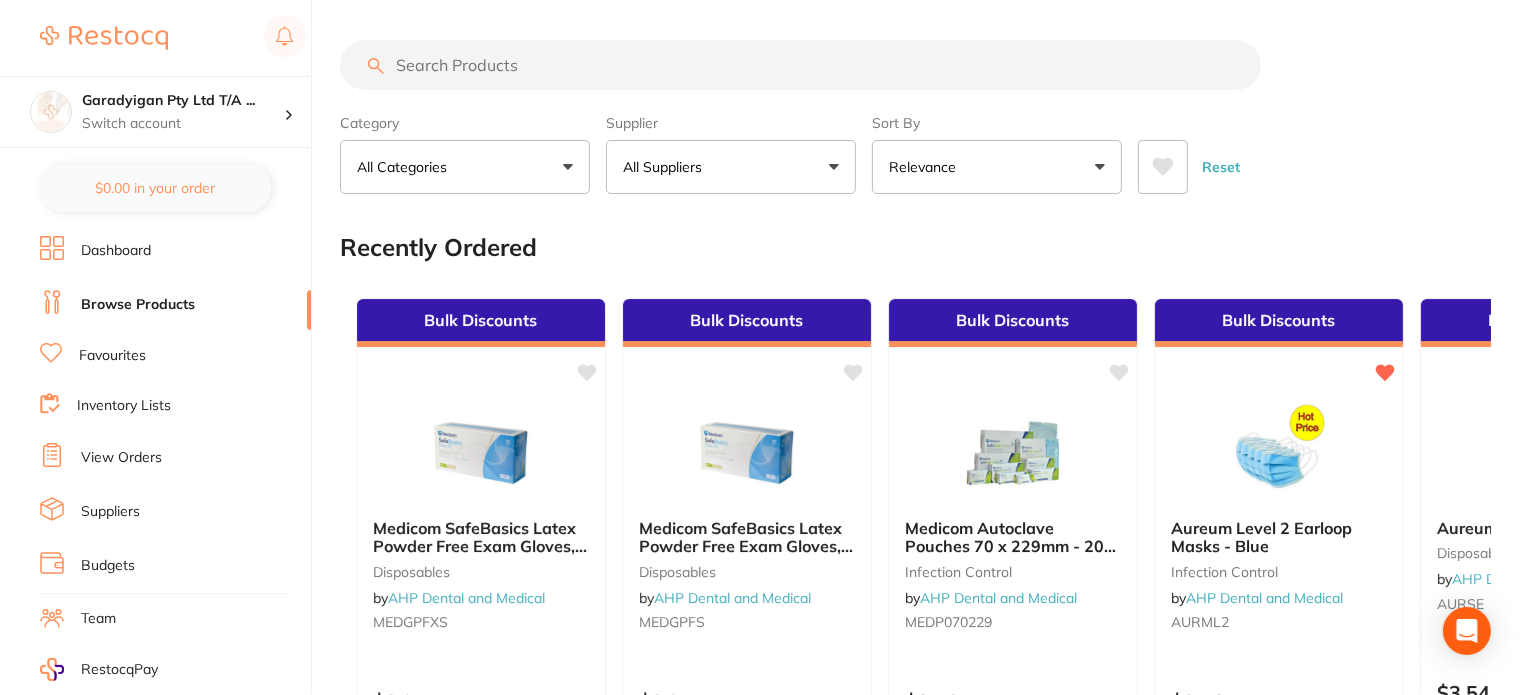 click at bounding box center (800, 65) 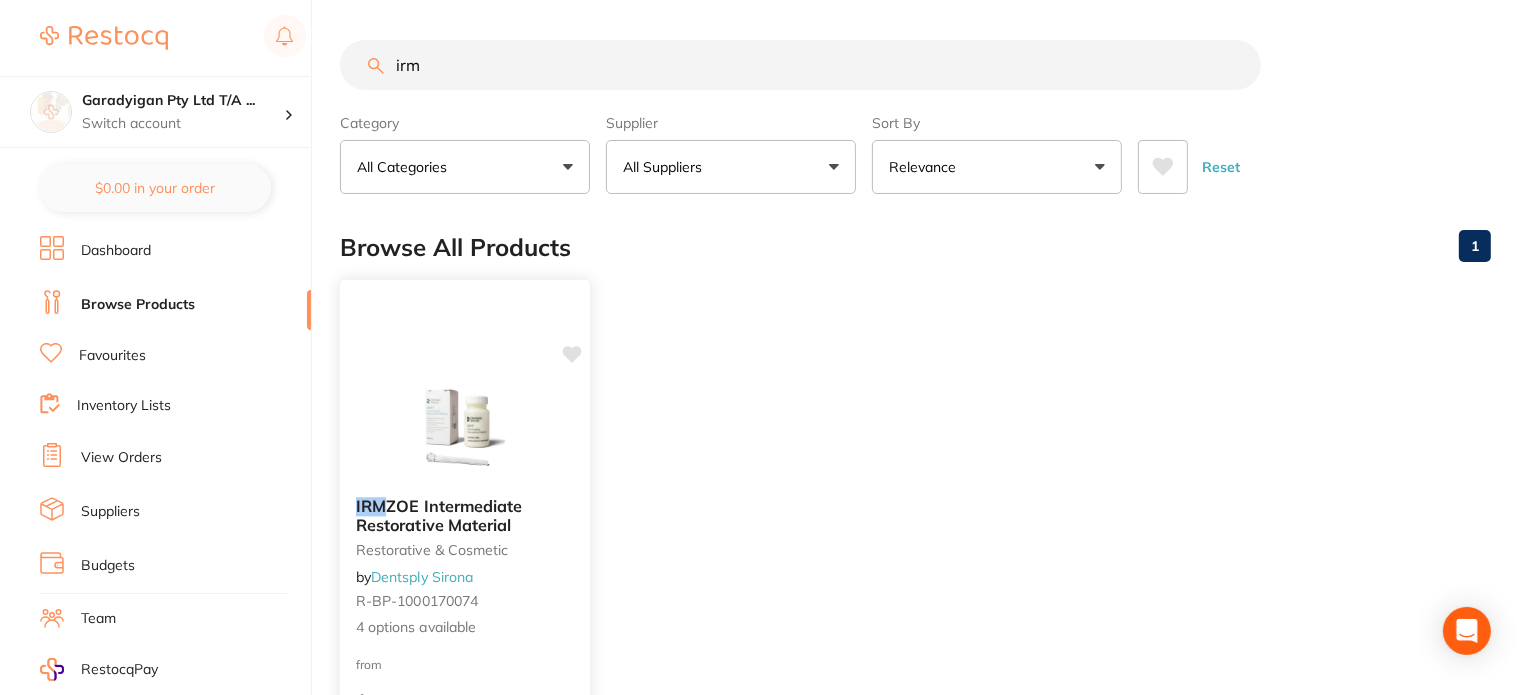 type on "irm" 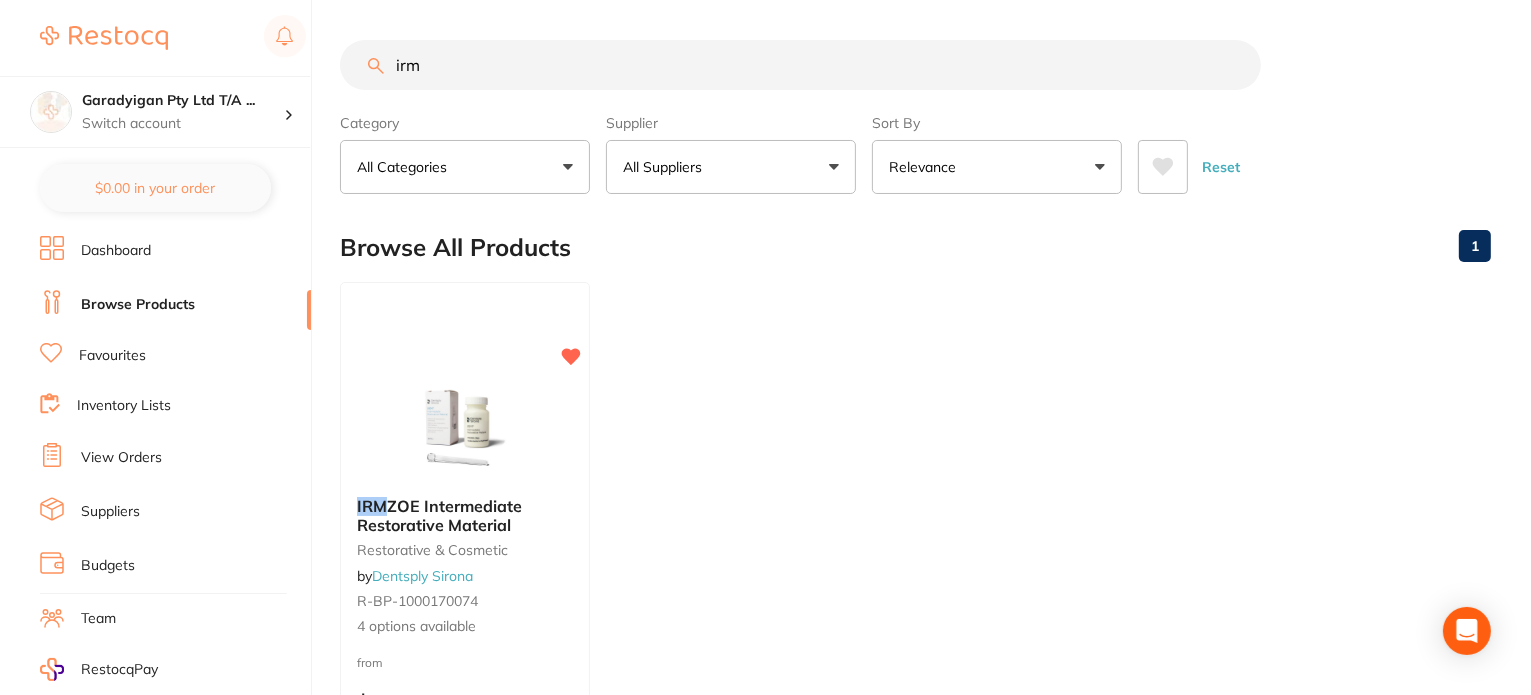 drag, startPoint x: 510, startPoint y: 75, endPoint x: 84, endPoint y: 43, distance: 427.2002 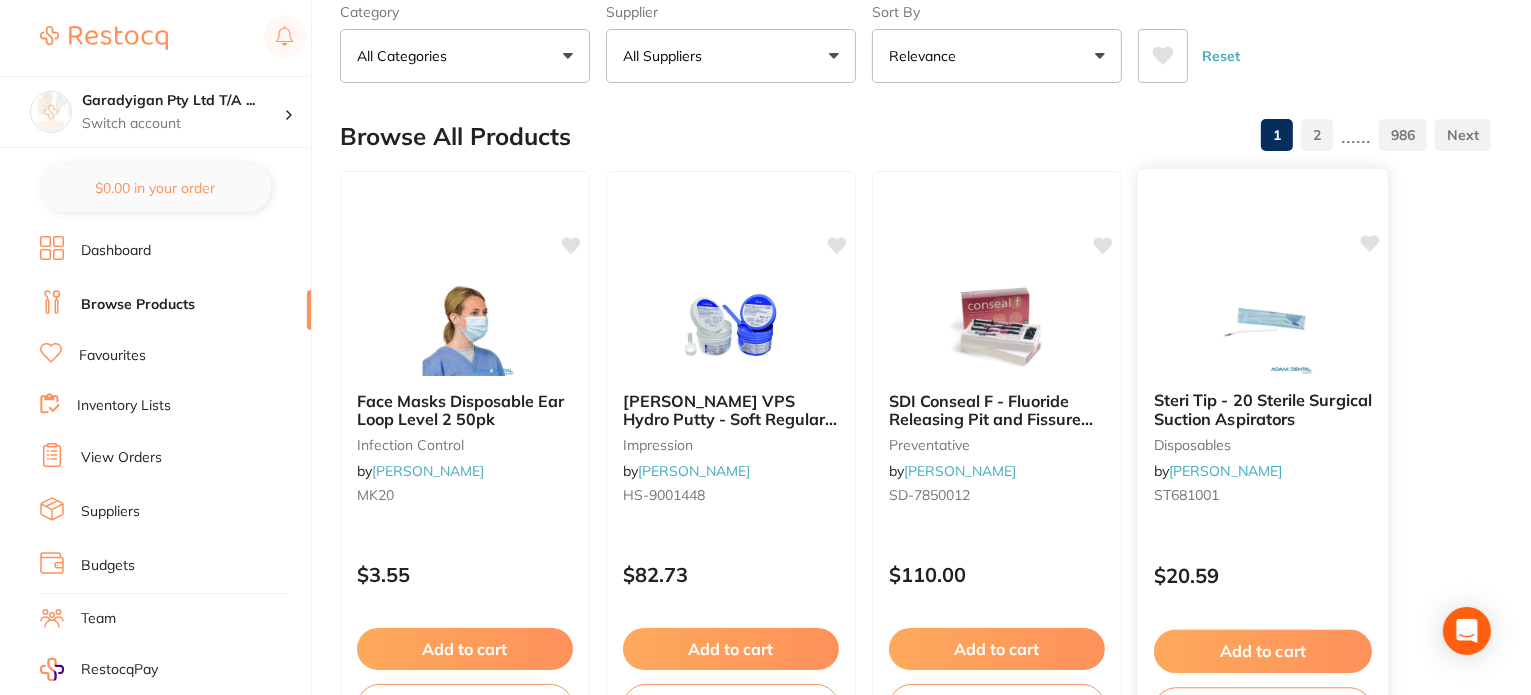 scroll, scrollTop: 0, scrollLeft: 0, axis: both 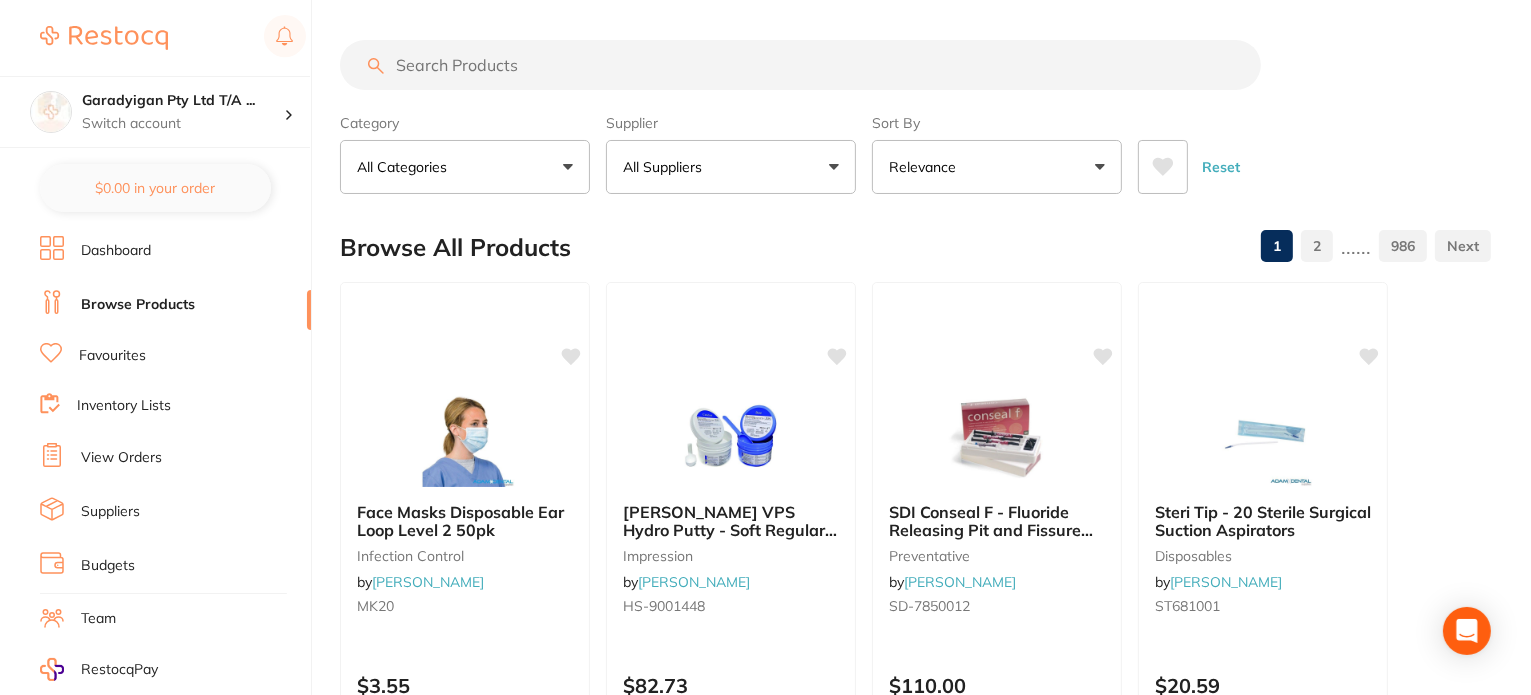 click at bounding box center (800, 65) 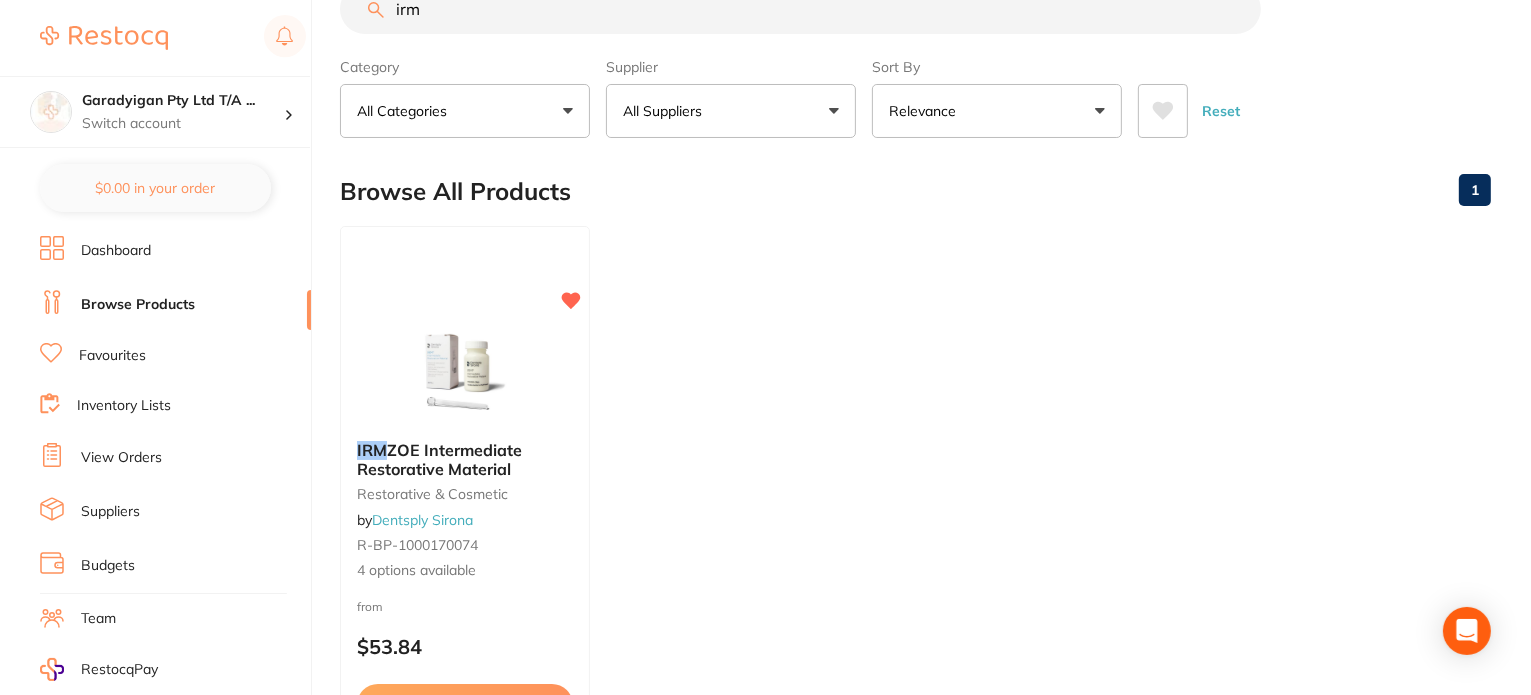 scroll, scrollTop: 0, scrollLeft: 0, axis: both 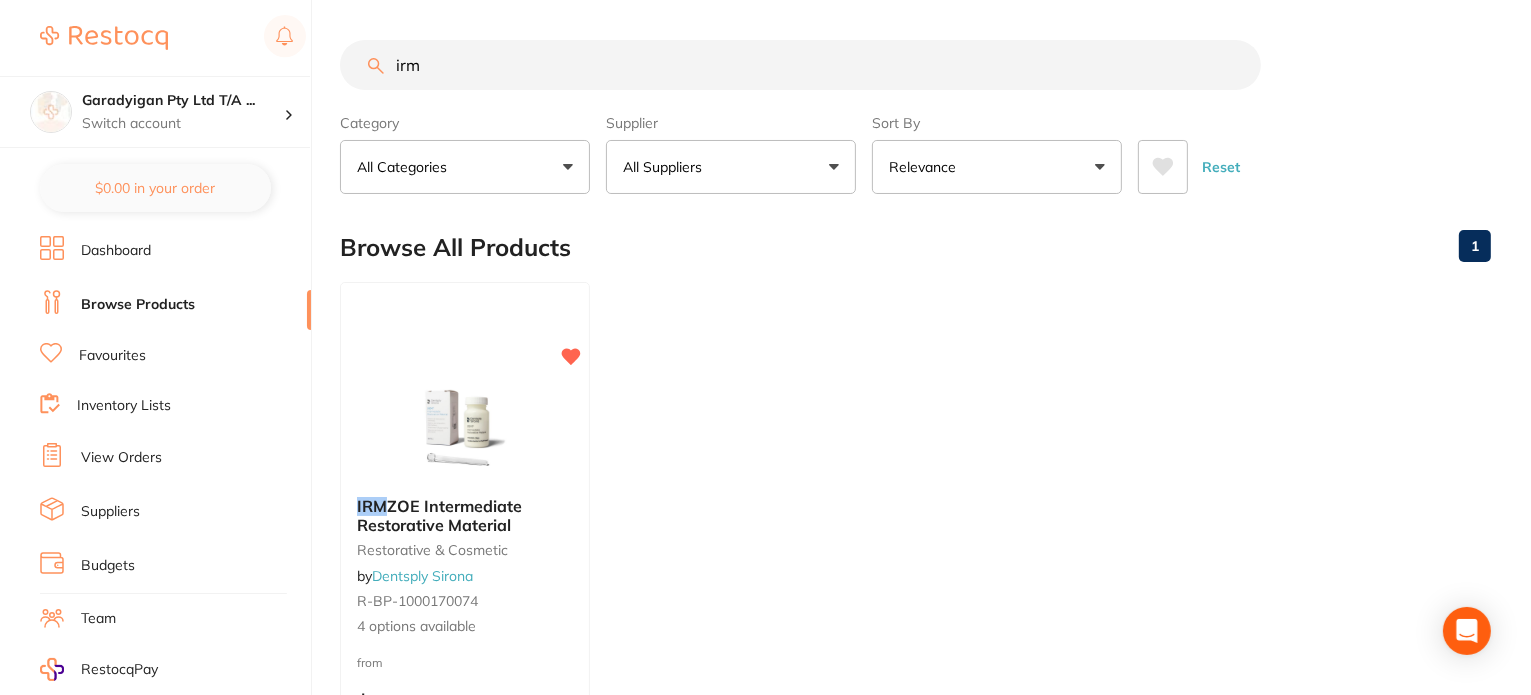 drag, startPoint x: 475, startPoint y: 73, endPoint x: 336, endPoint y: 59, distance: 139.70326 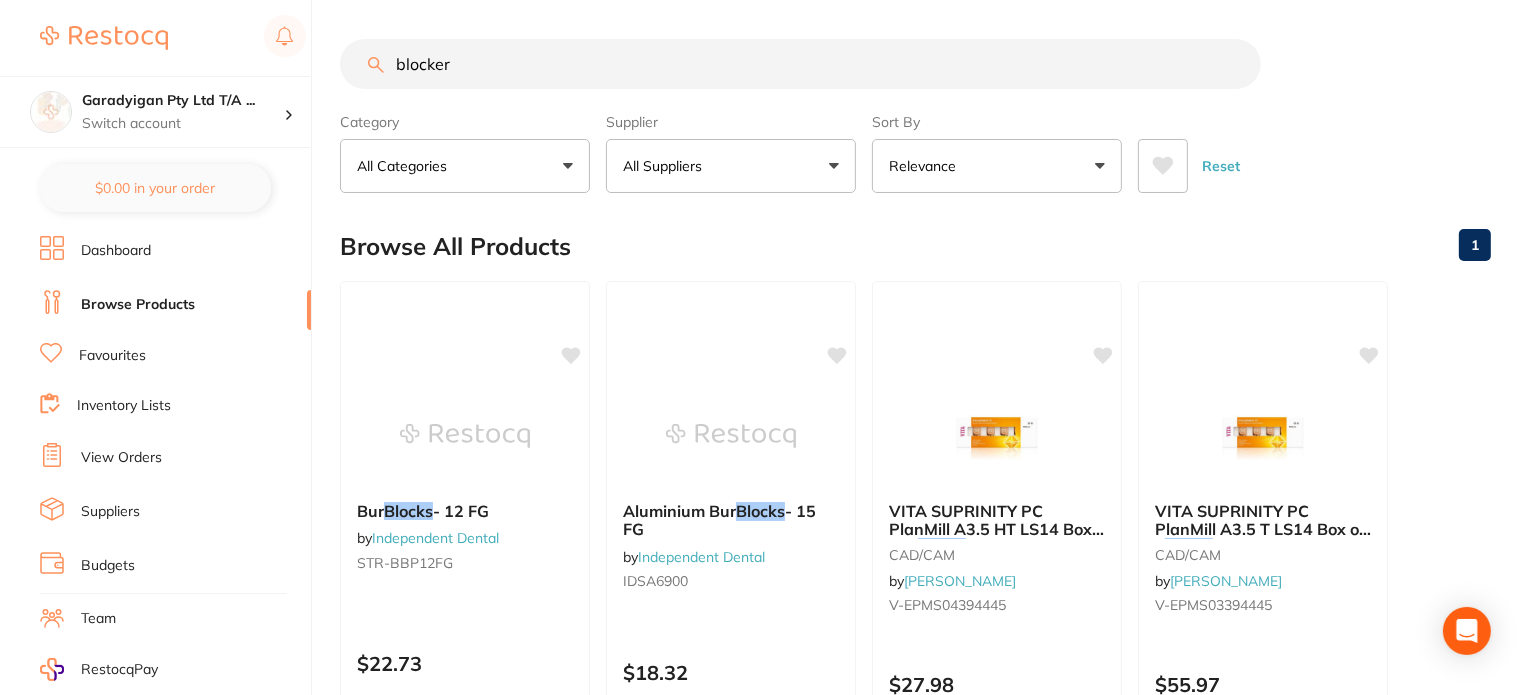 scroll, scrollTop: 0, scrollLeft: 0, axis: both 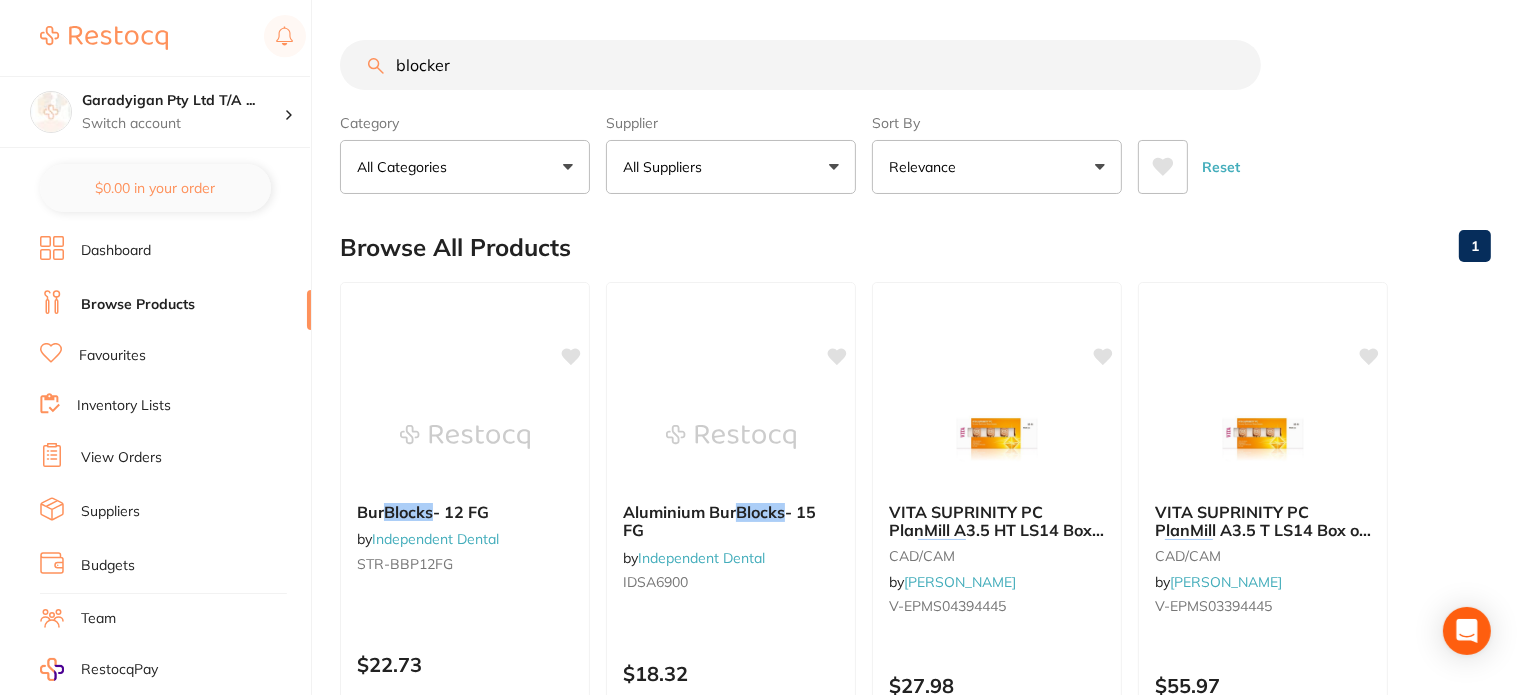 drag, startPoint x: 521, startPoint y: 80, endPoint x: 308, endPoint y: 56, distance: 214.34785 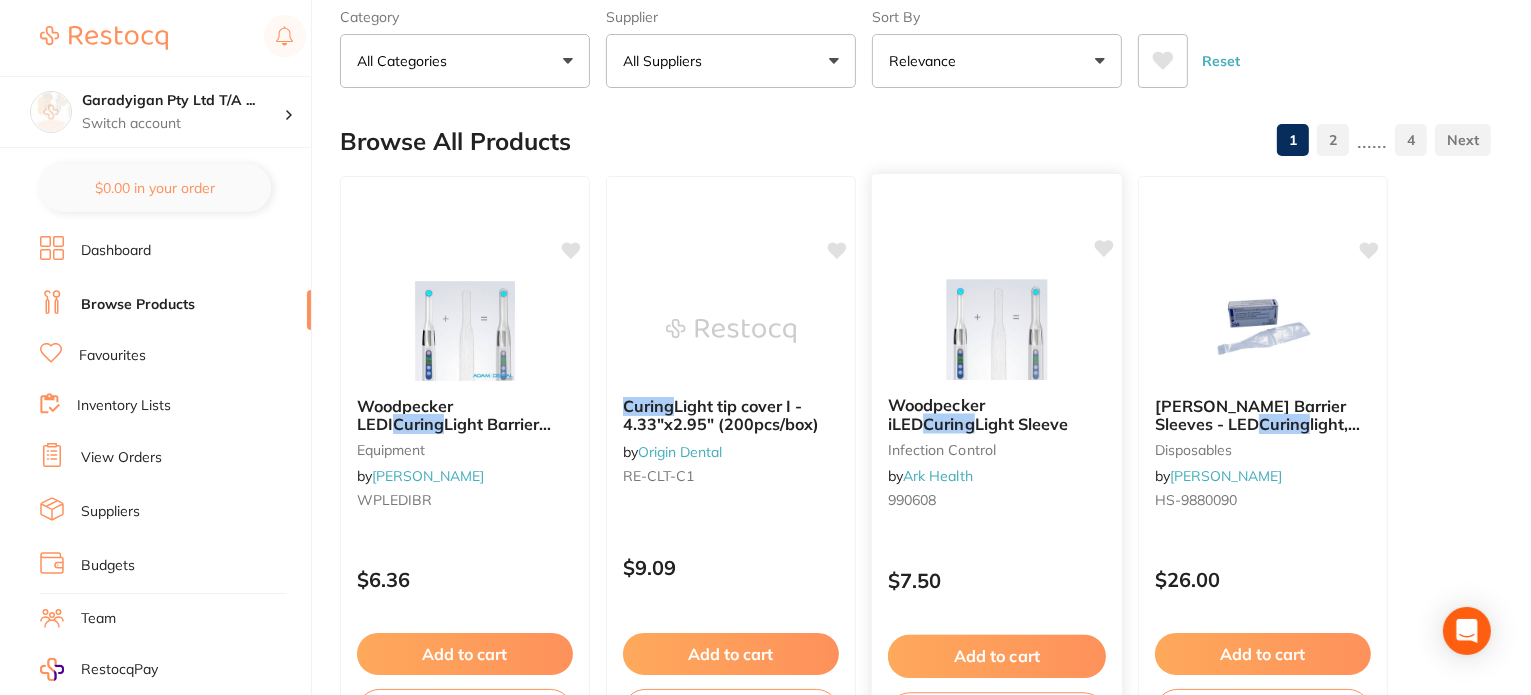 scroll, scrollTop: 0, scrollLeft: 0, axis: both 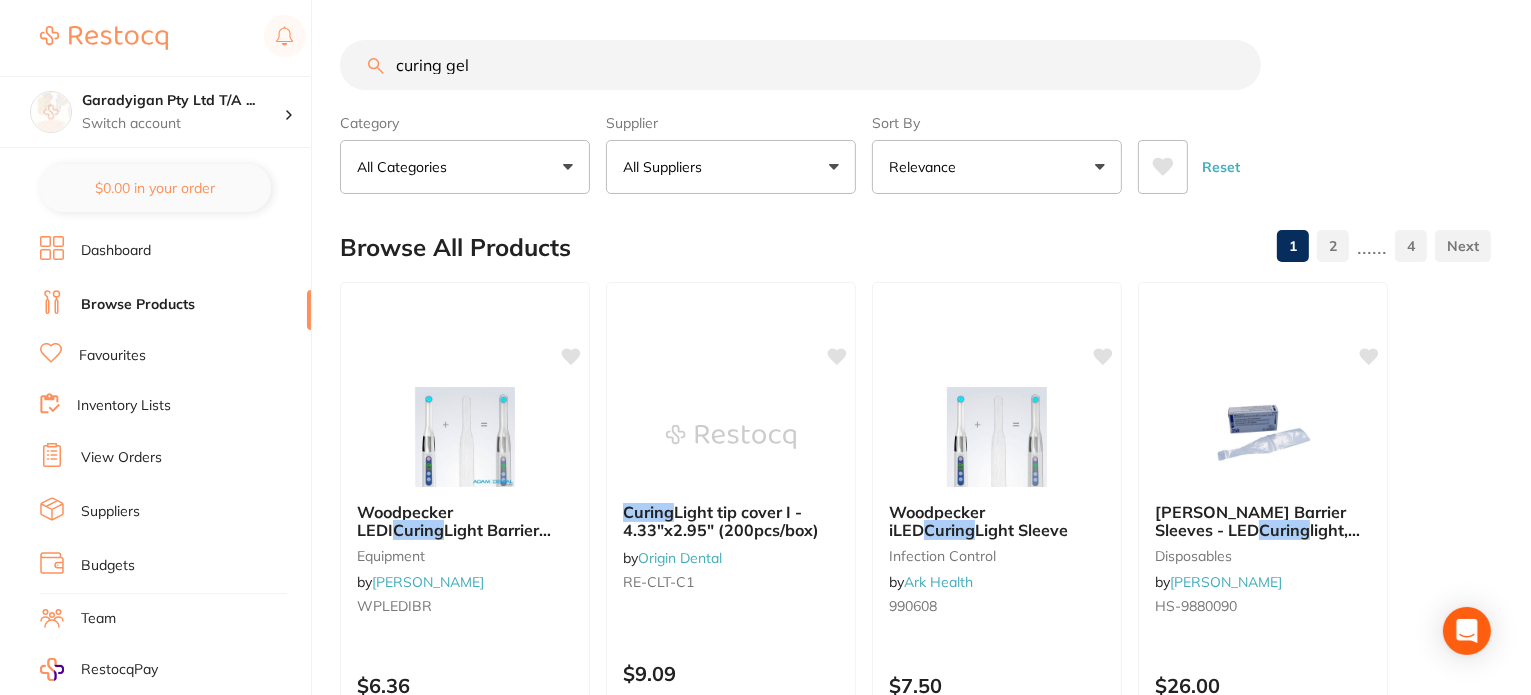 type on "curing gel" 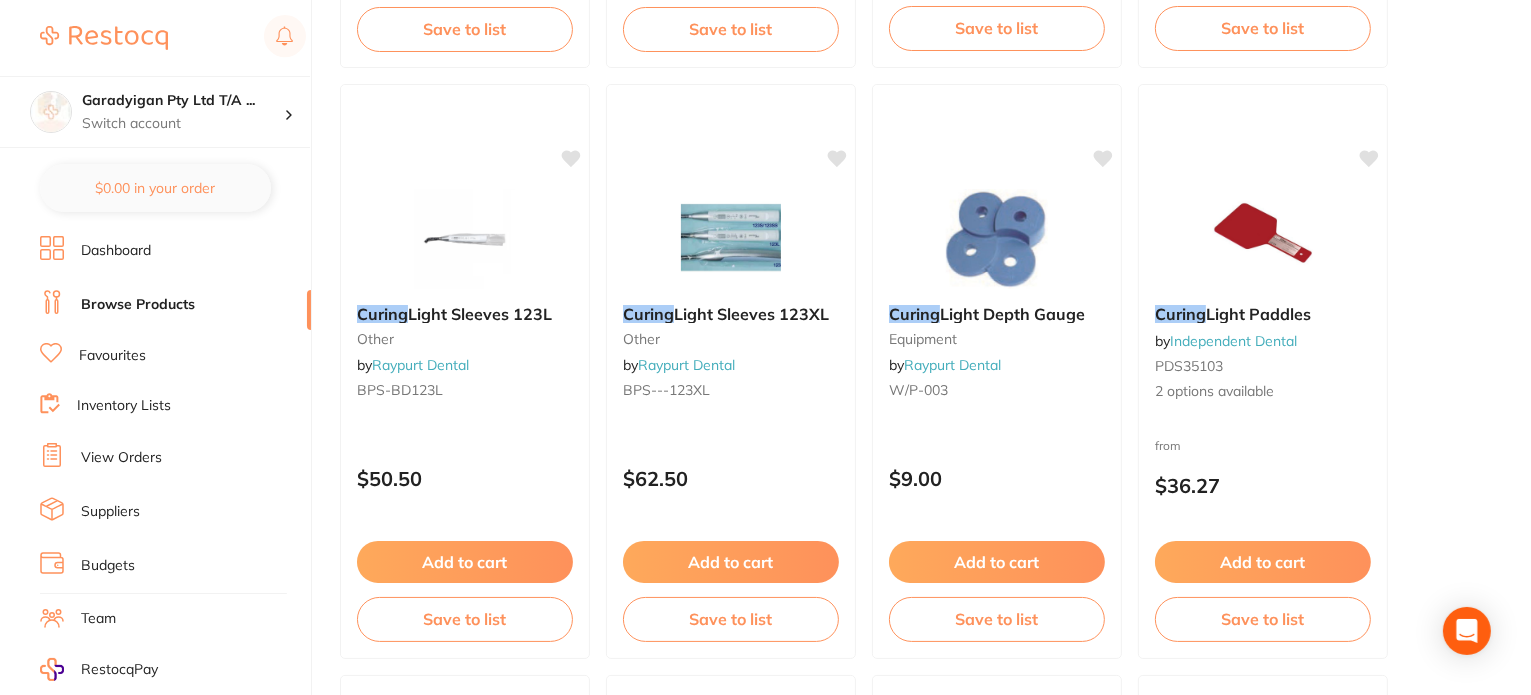scroll, scrollTop: 5648, scrollLeft: 0, axis: vertical 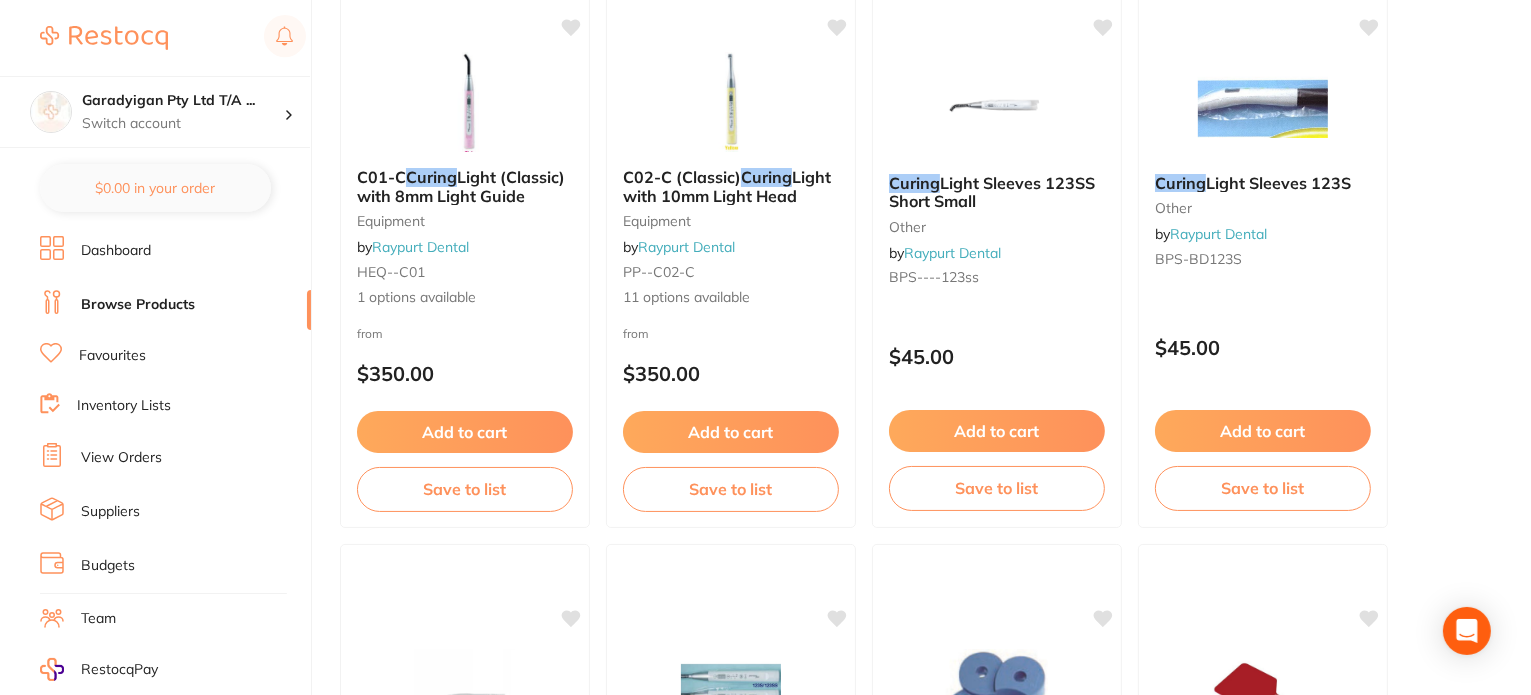 click on "Favourites" at bounding box center (112, 356) 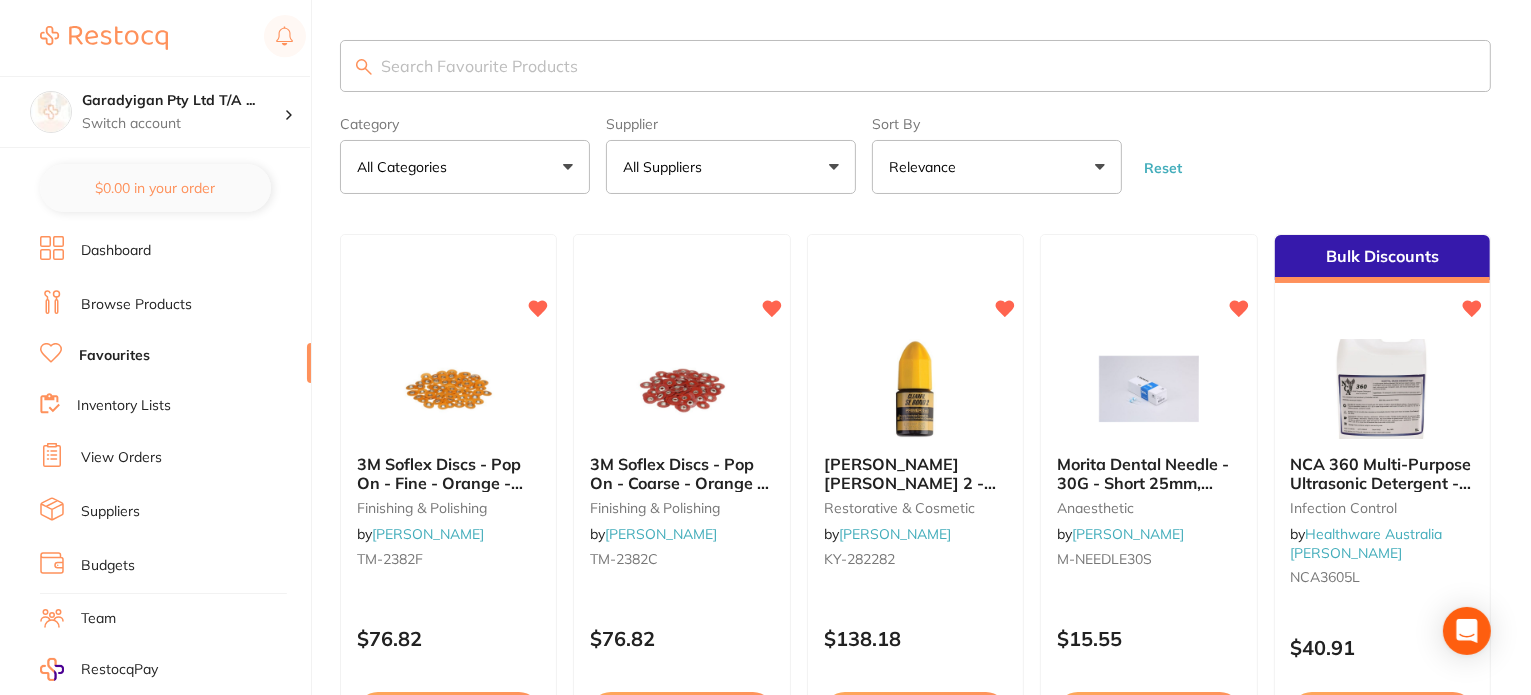 click on "Browse Products" at bounding box center [136, 305] 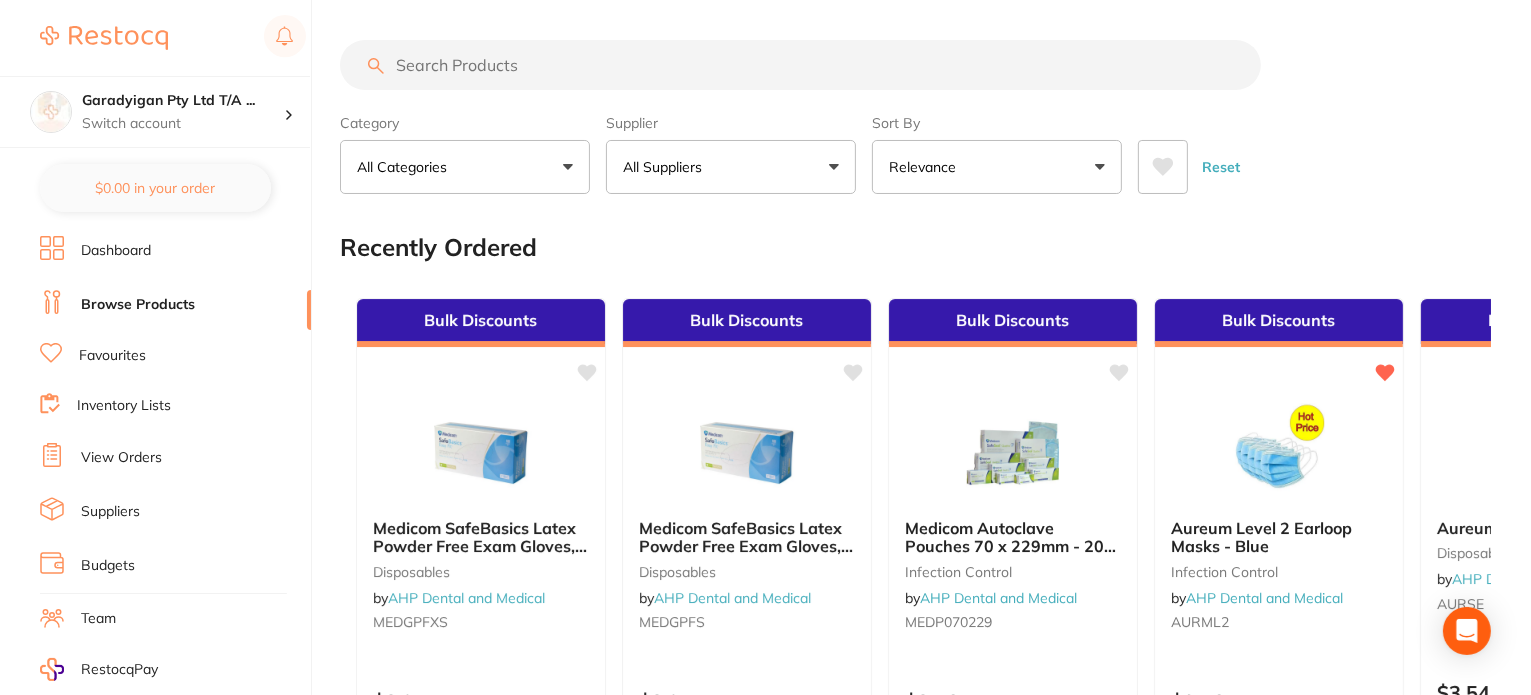 scroll, scrollTop: 236, scrollLeft: 0, axis: vertical 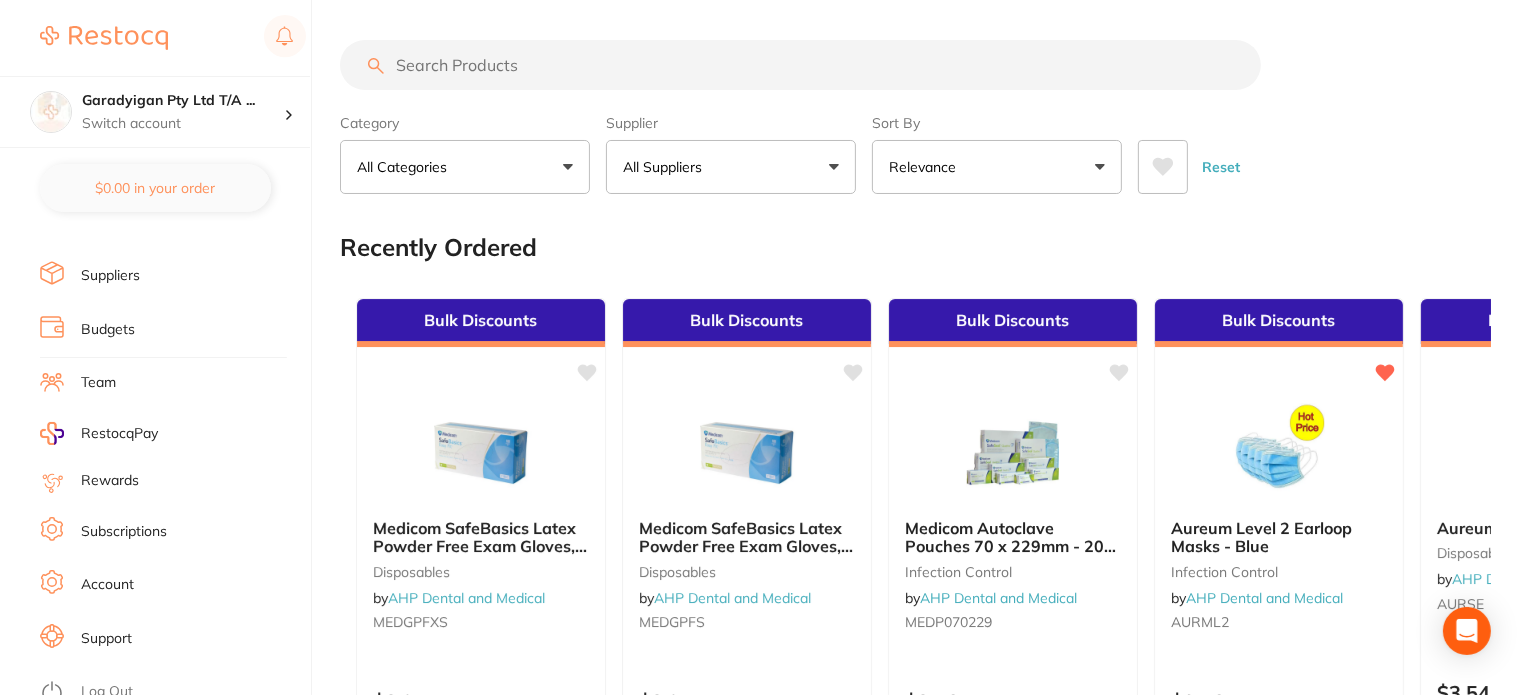 click on "RestocqPay" at bounding box center (167, 433) 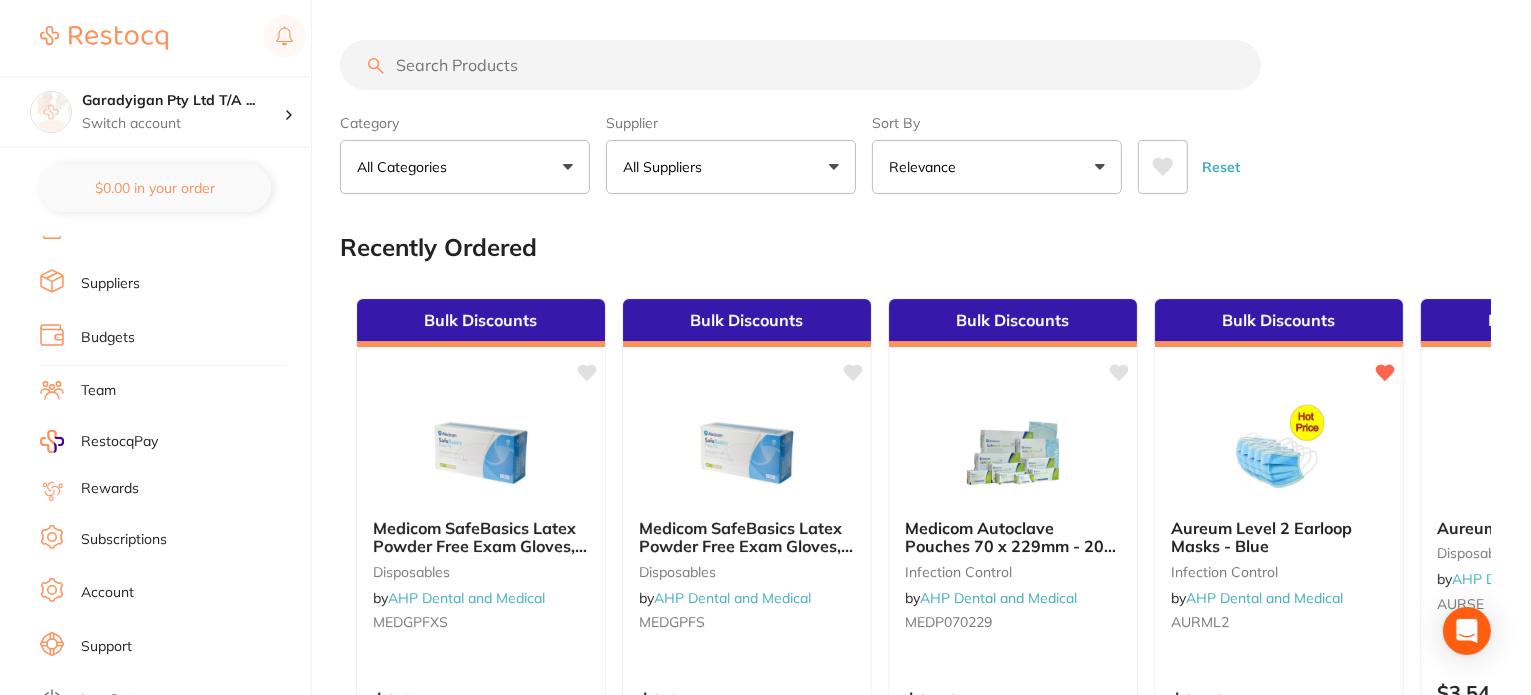 scroll, scrollTop: 236, scrollLeft: 0, axis: vertical 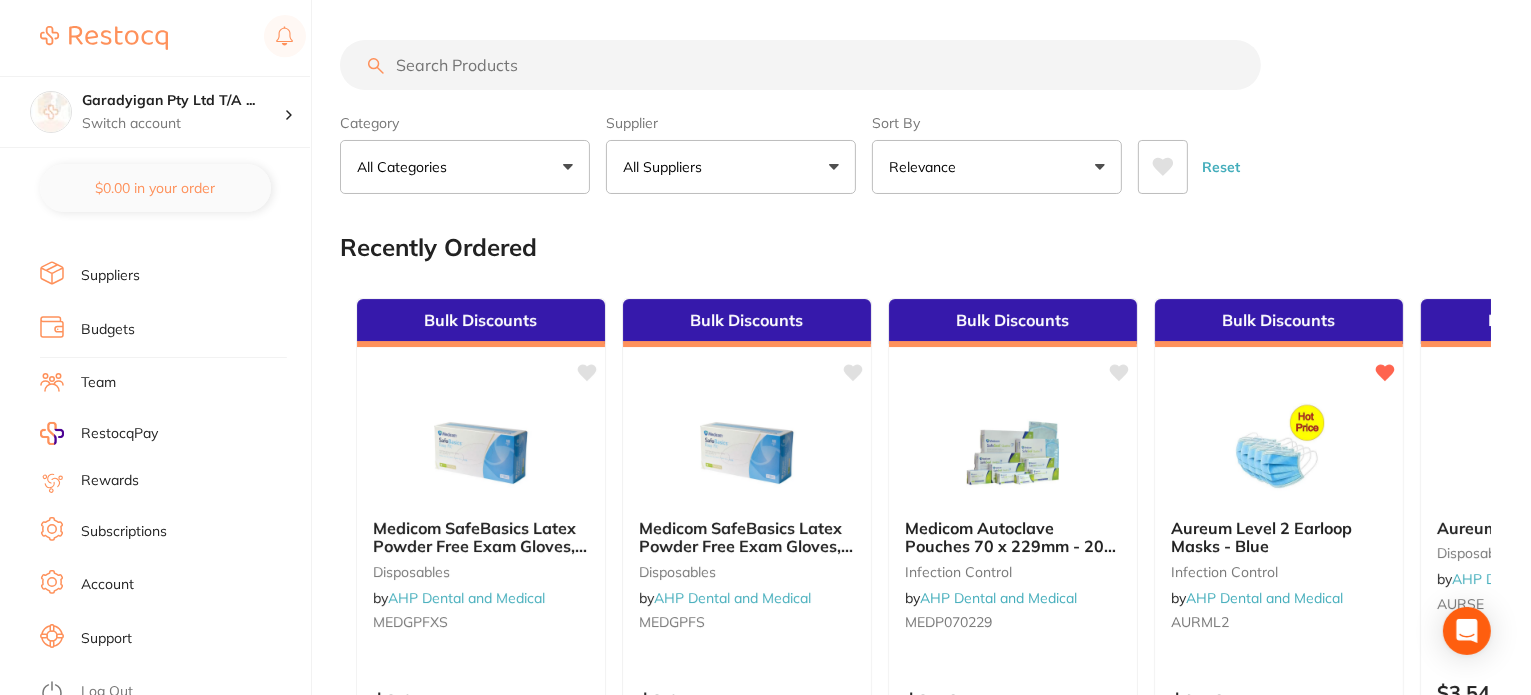 click on "Rewards" at bounding box center (110, 481) 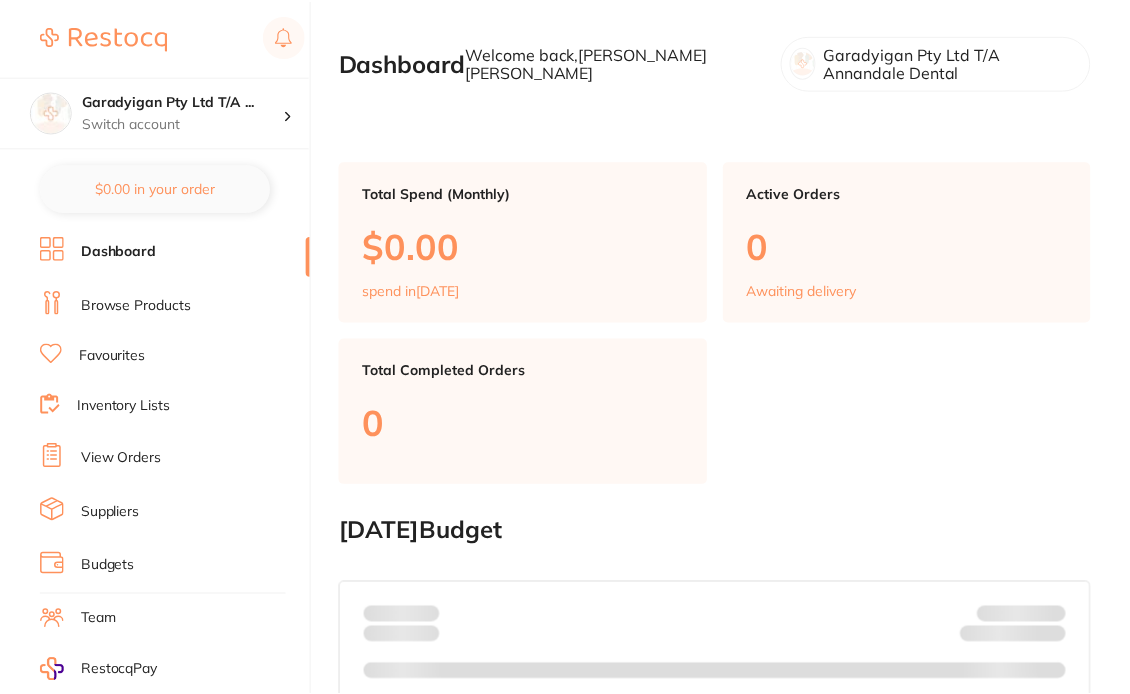 scroll, scrollTop: 0, scrollLeft: 0, axis: both 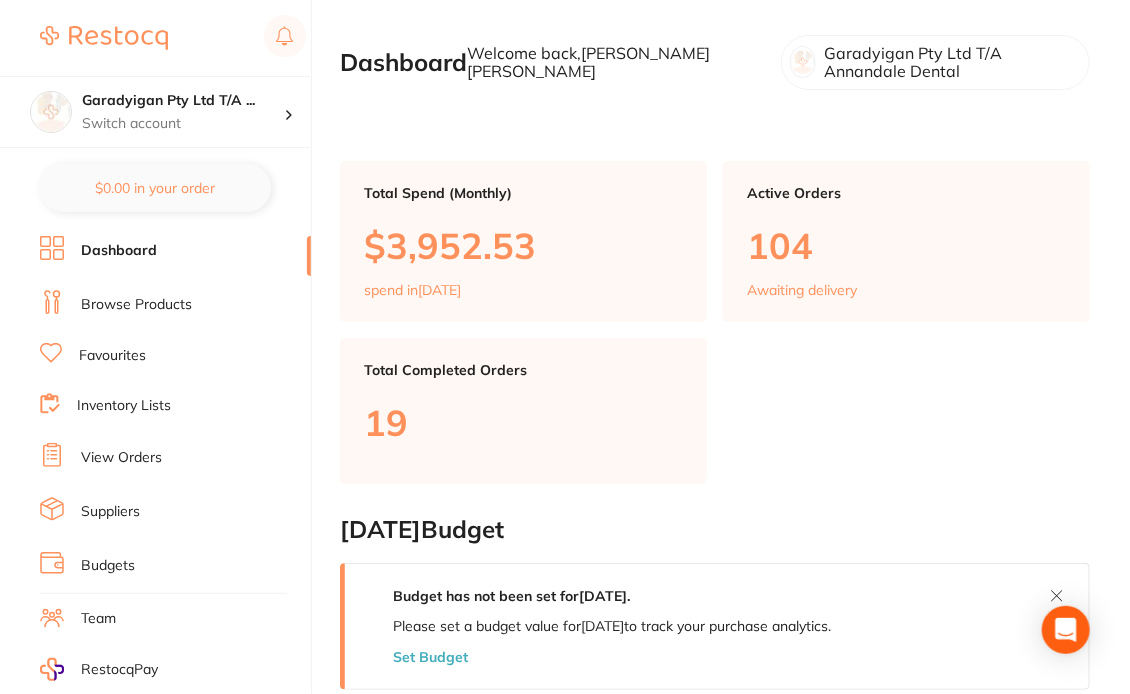 click on "Browse Products" at bounding box center (136, 305) 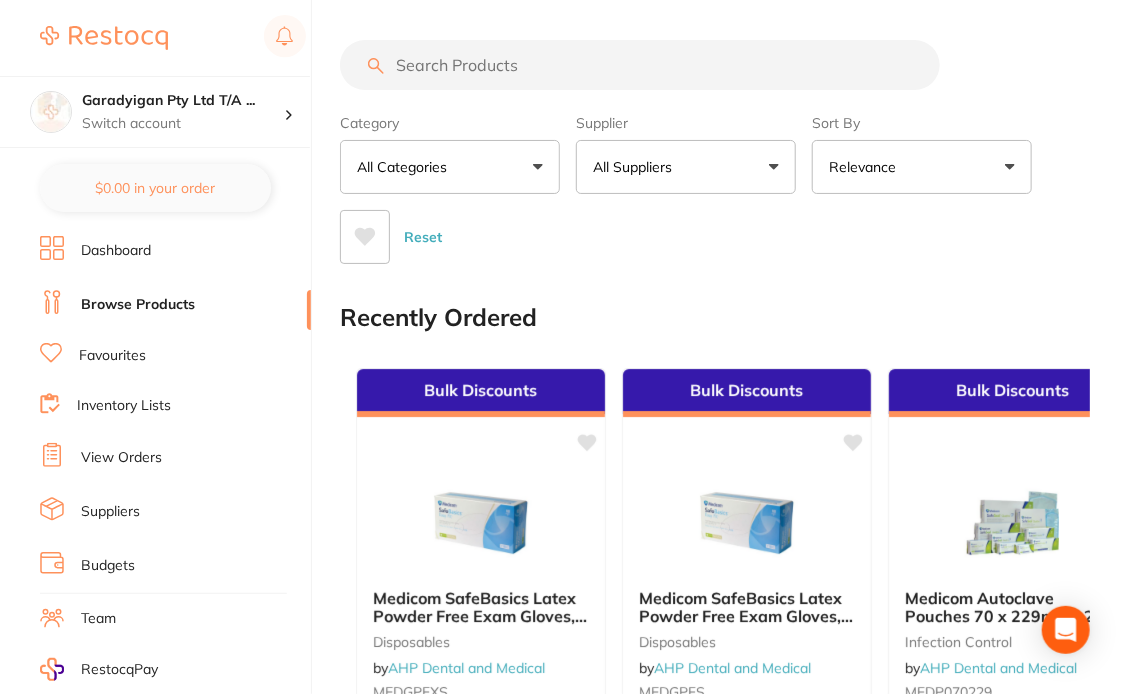click on "Dashboard" at bounding box center (116, 251) 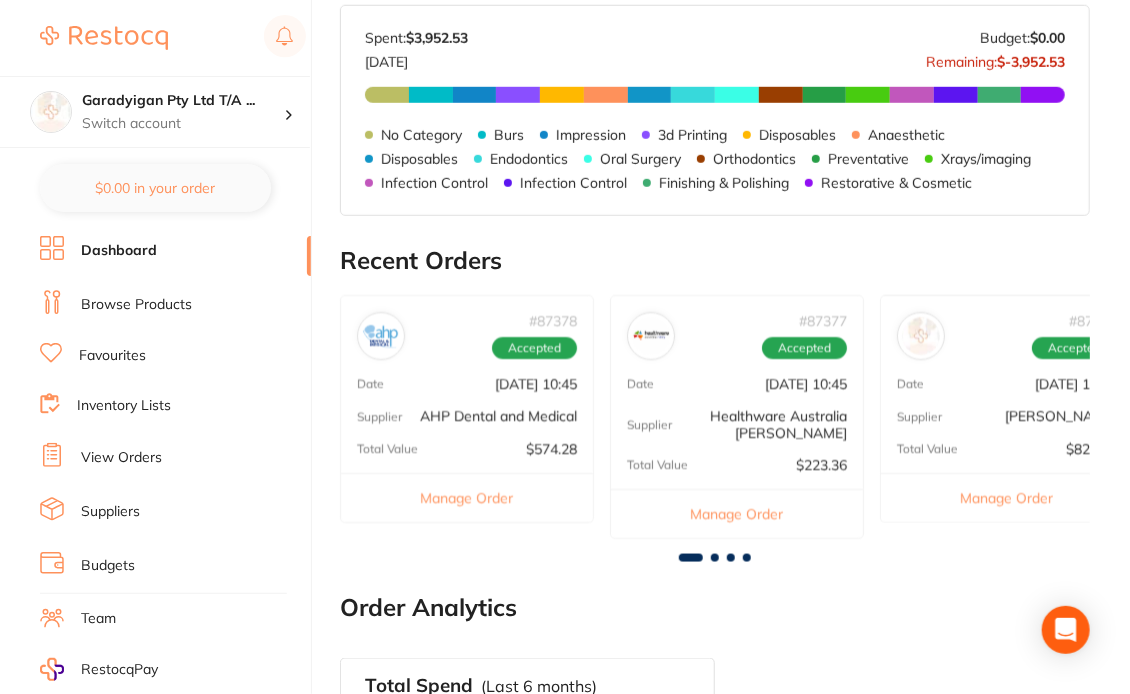 scroll, scrollTop: 800, scrollLeft: 0, axis: vertical 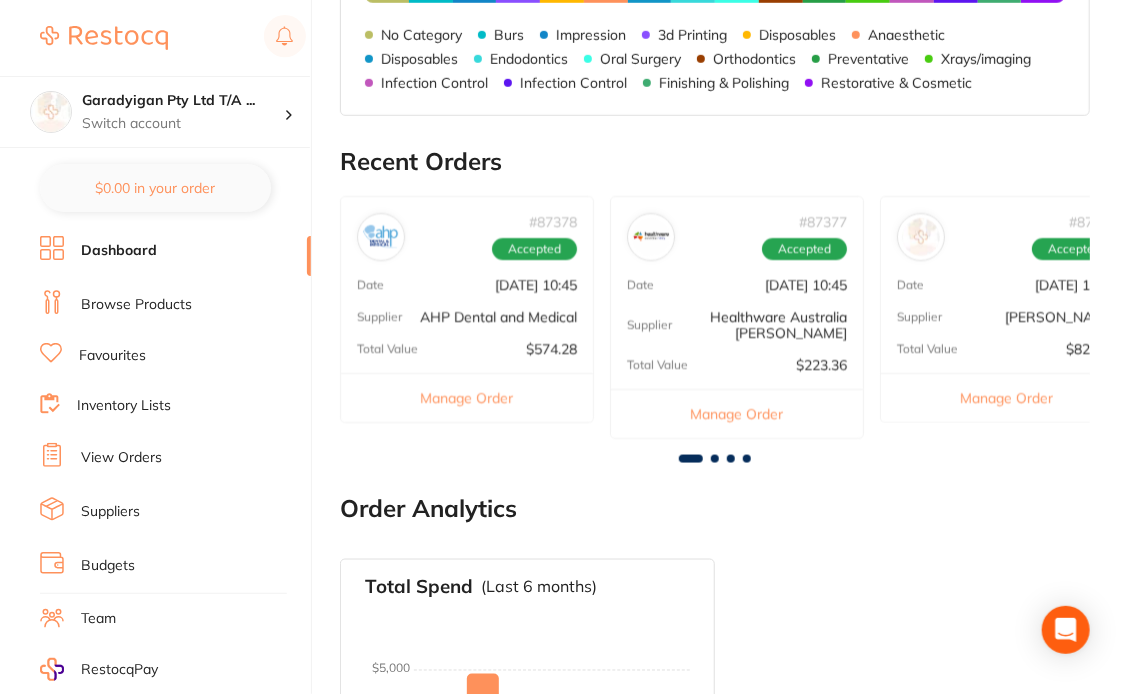click at bounding box center [715, 459] 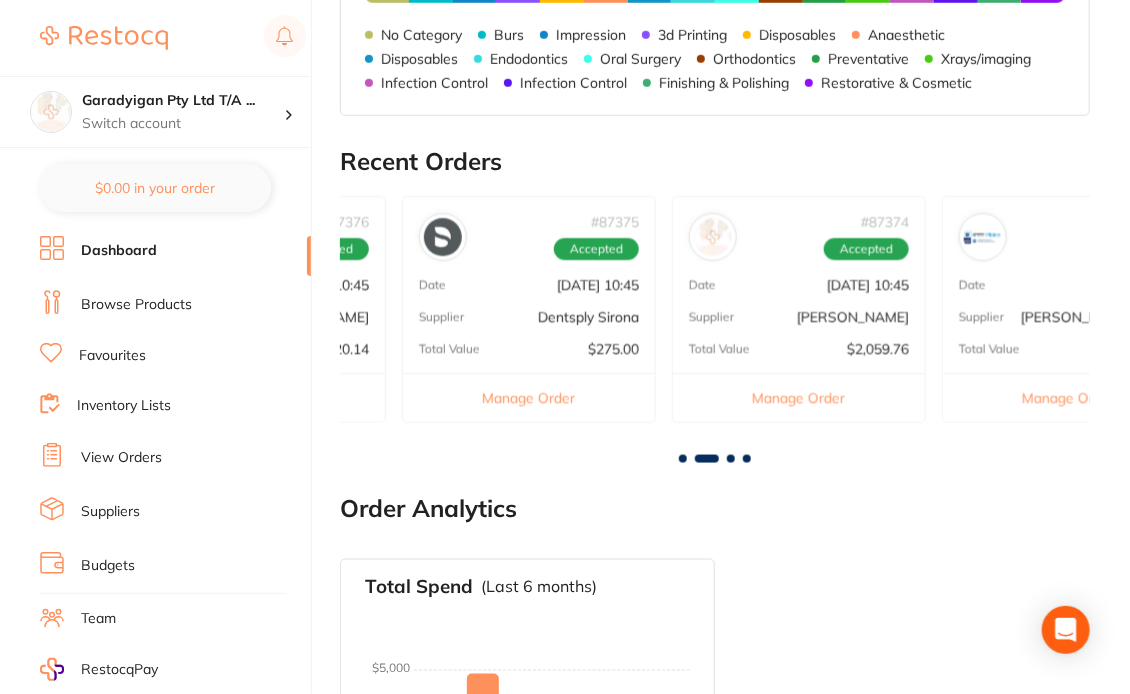 scroll, scrollTop: 0, scrollLeft: 750, axis: horizontal 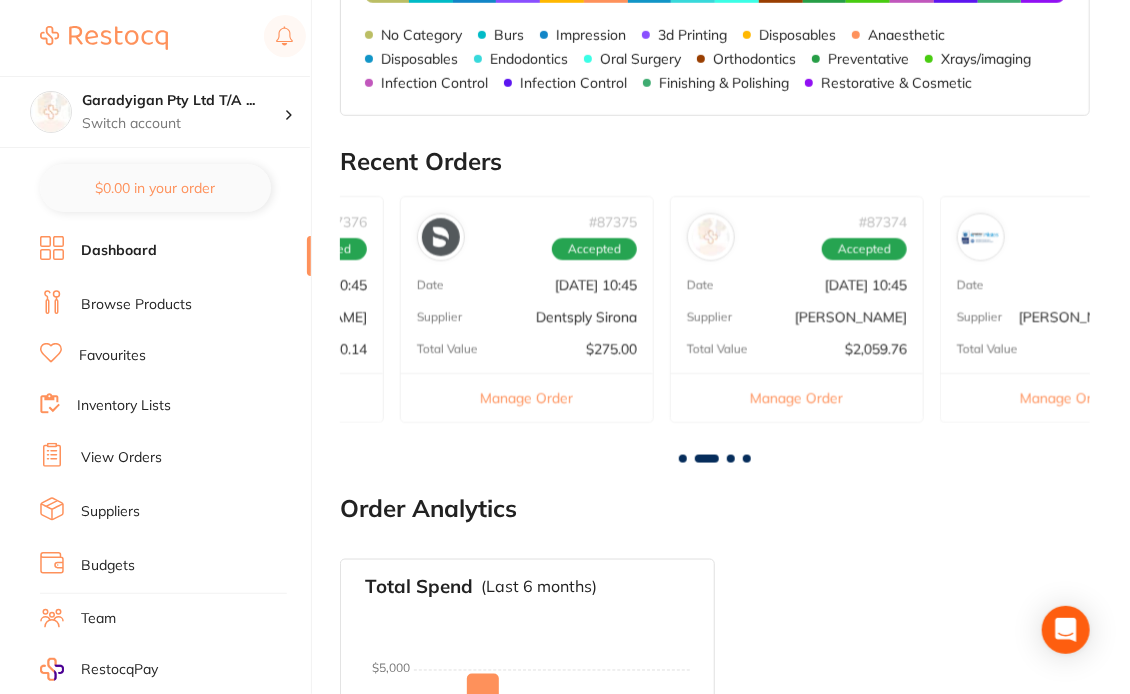 click at bounding box center (731, 459) 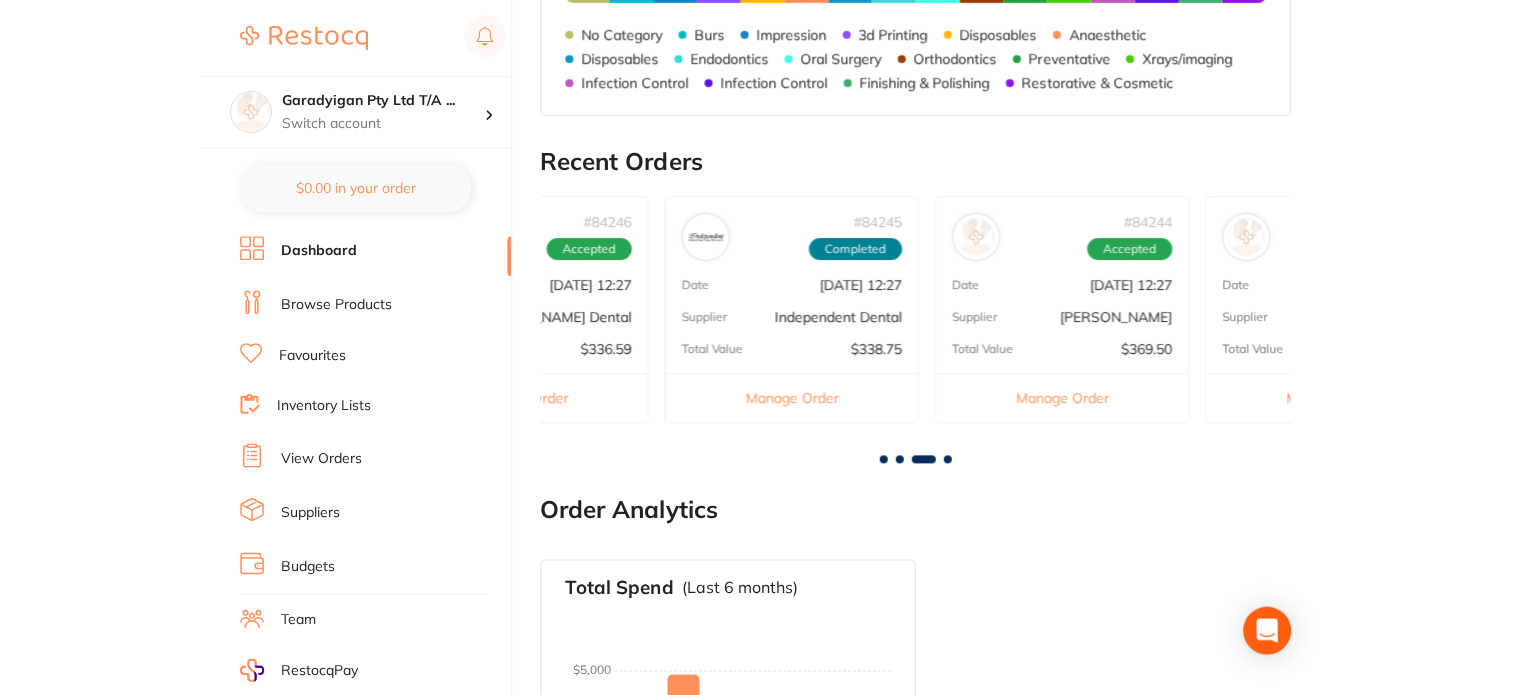 scroll, scrollTop: 0, scrollLeft: 1500, axis: horizontal 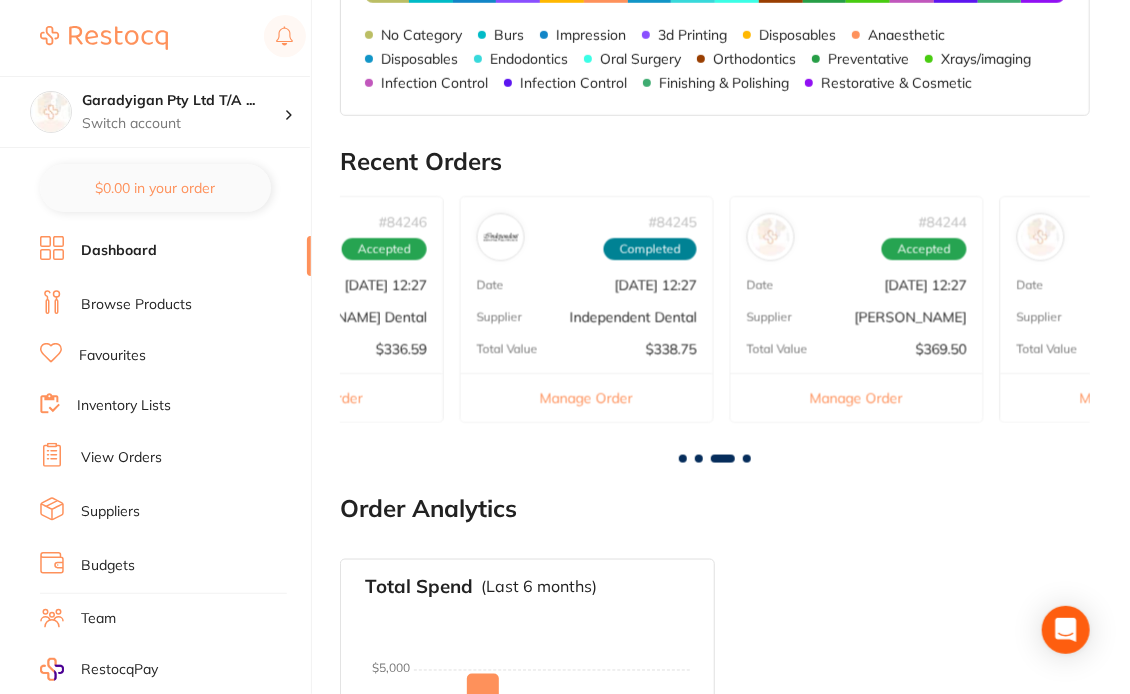 click at bounding box center [723, 459] 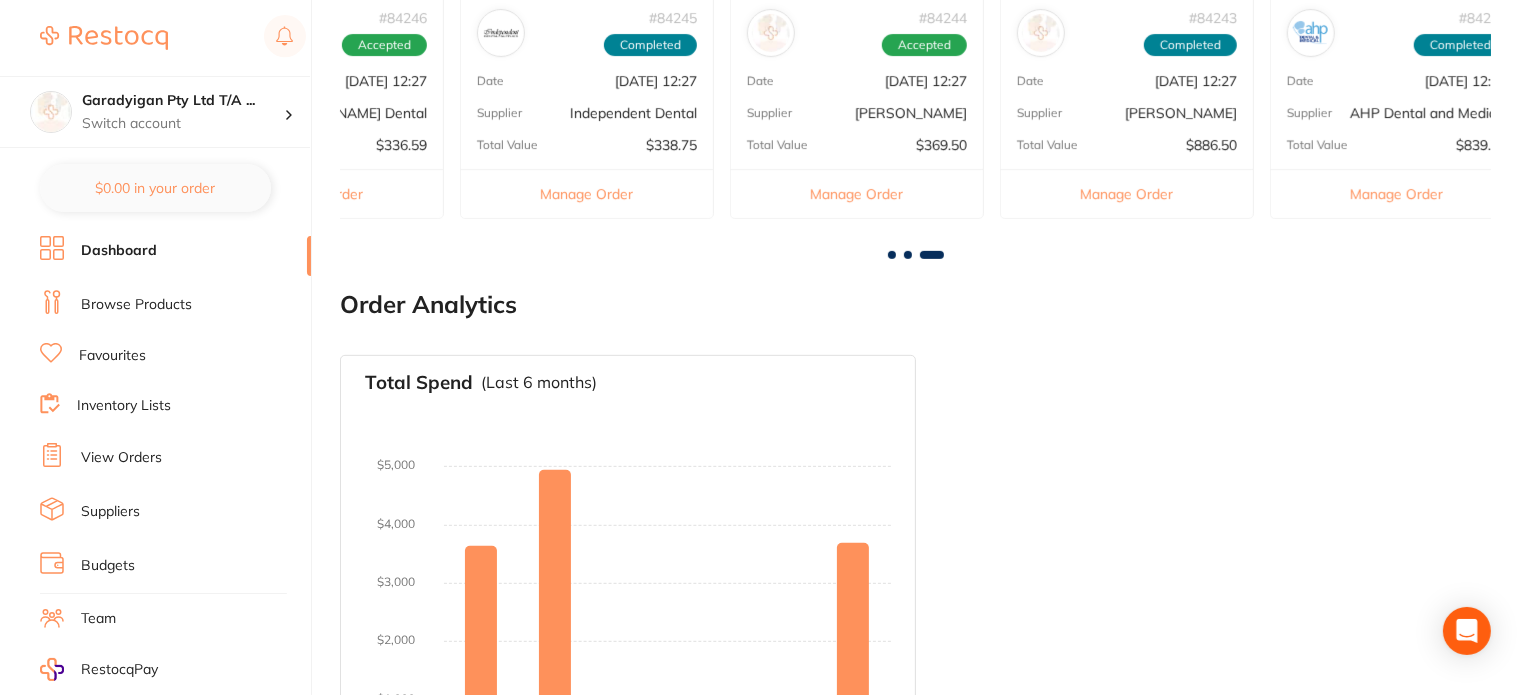 click at bounding box center [892, 255] 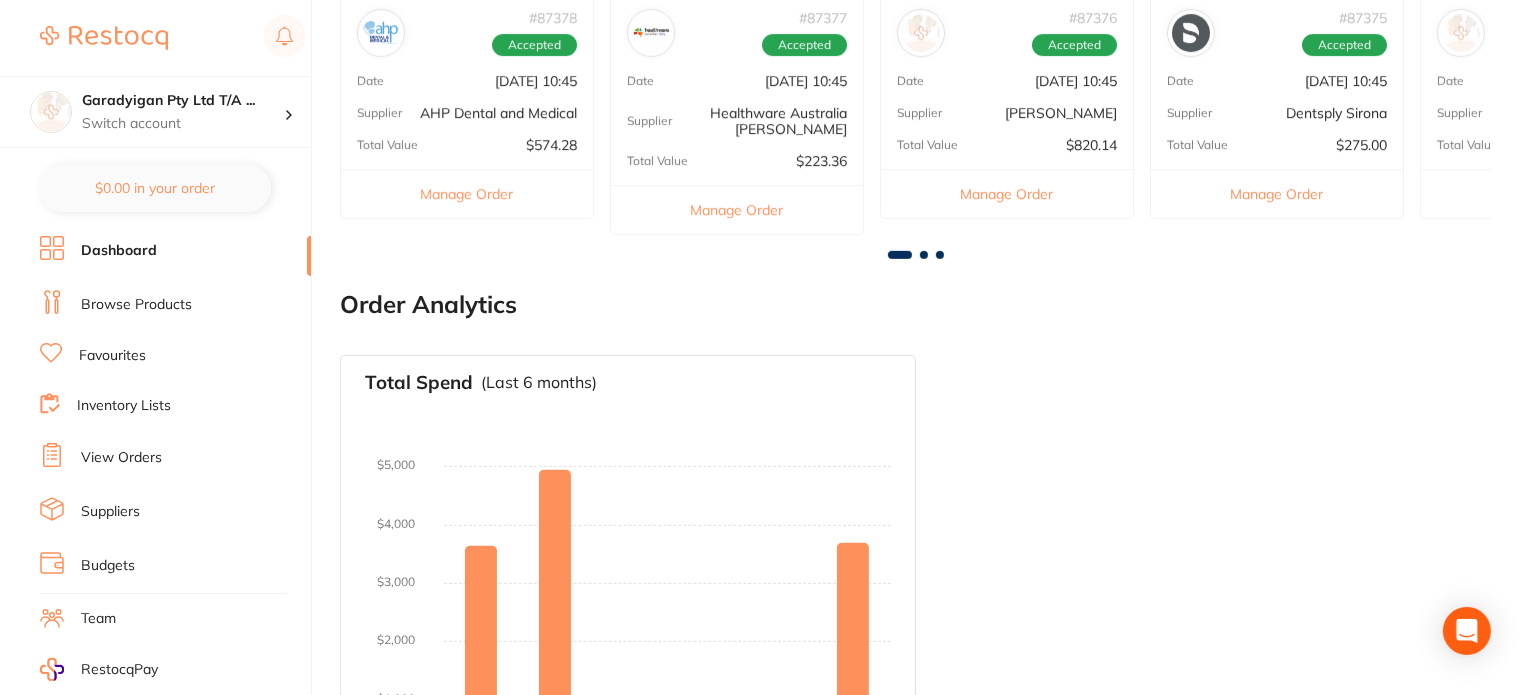 scroll, scrollTop: 0, scrollLeft: 0, axis: both 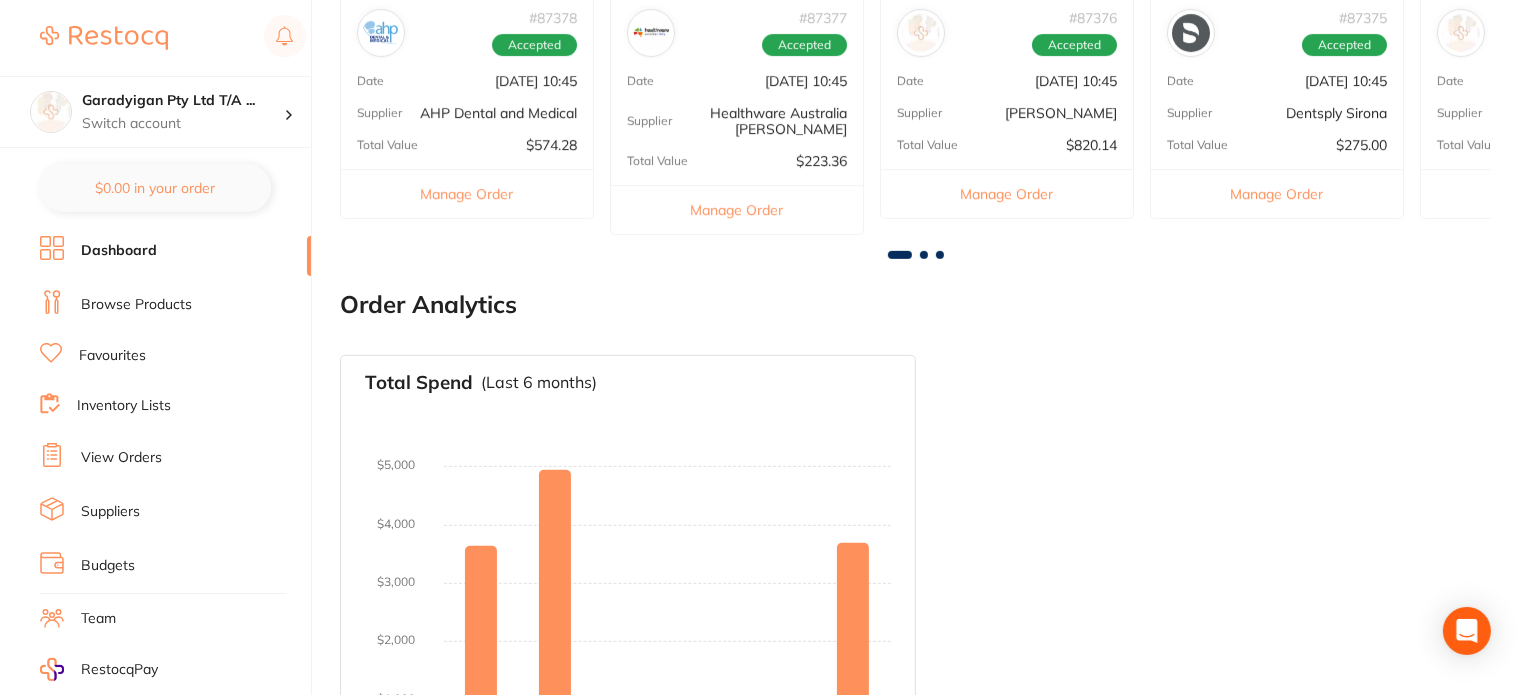 click at bounding box center [924, 255] 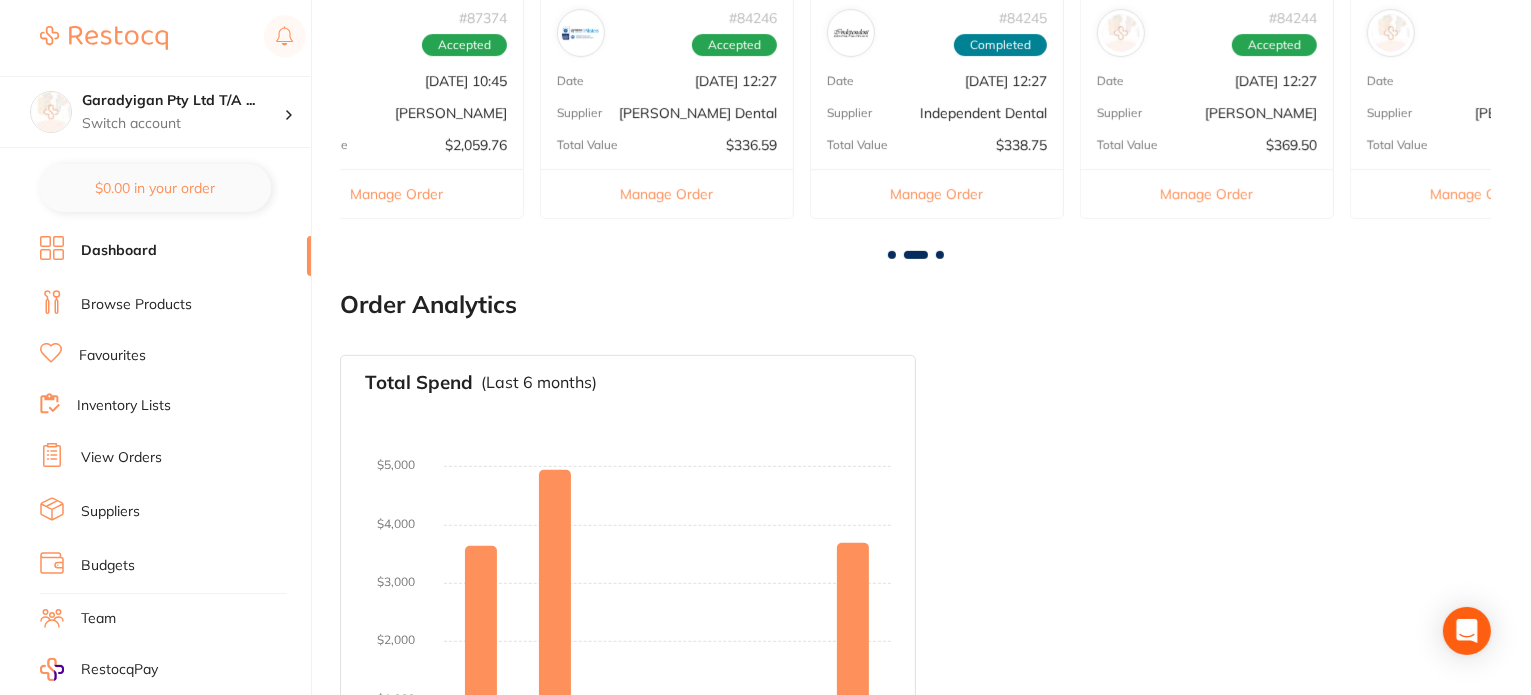 scroll, scrollTop: 0, scrollLeft: 1151, axis: horizontal 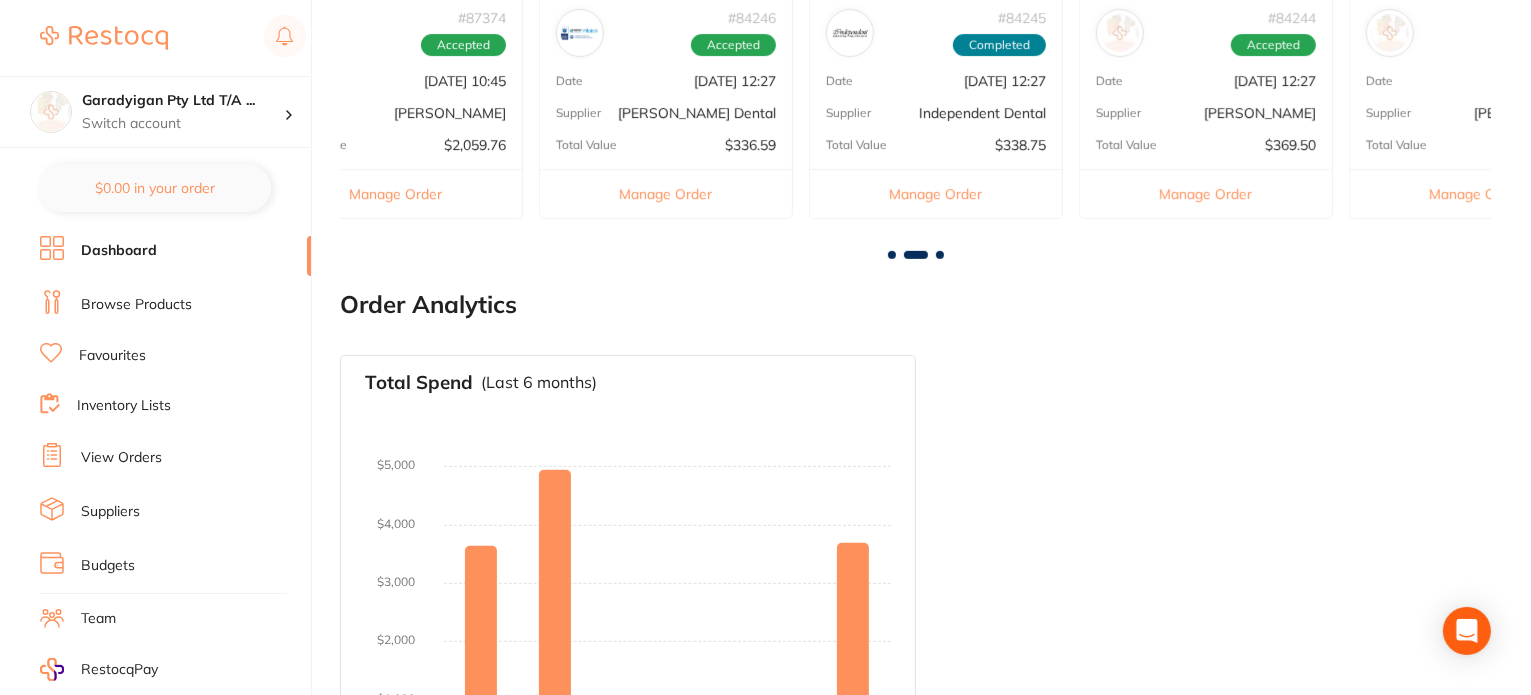 click on "[PERSON_NAME]" at bounding box center (450, 113) 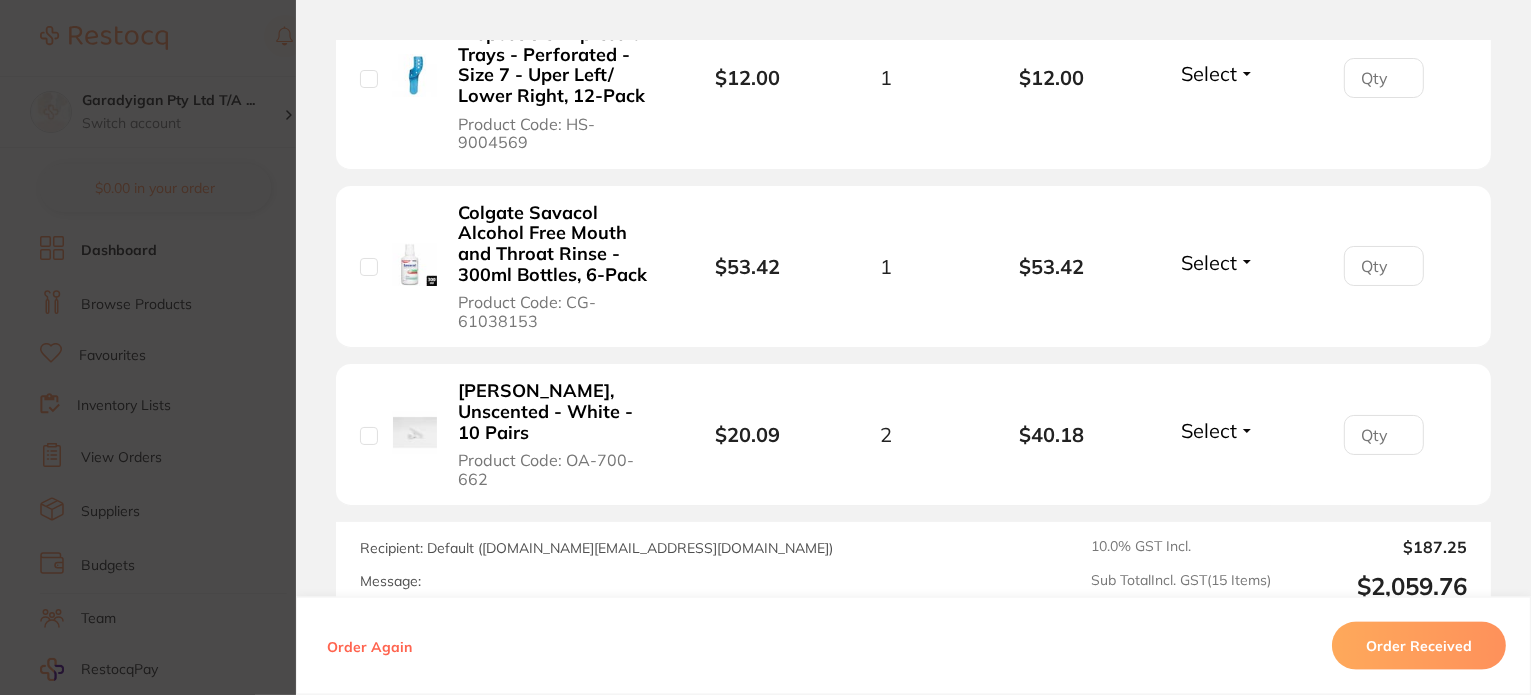 scroll, scrollTop: 2800, scrollLeft: 0, axis: vertical 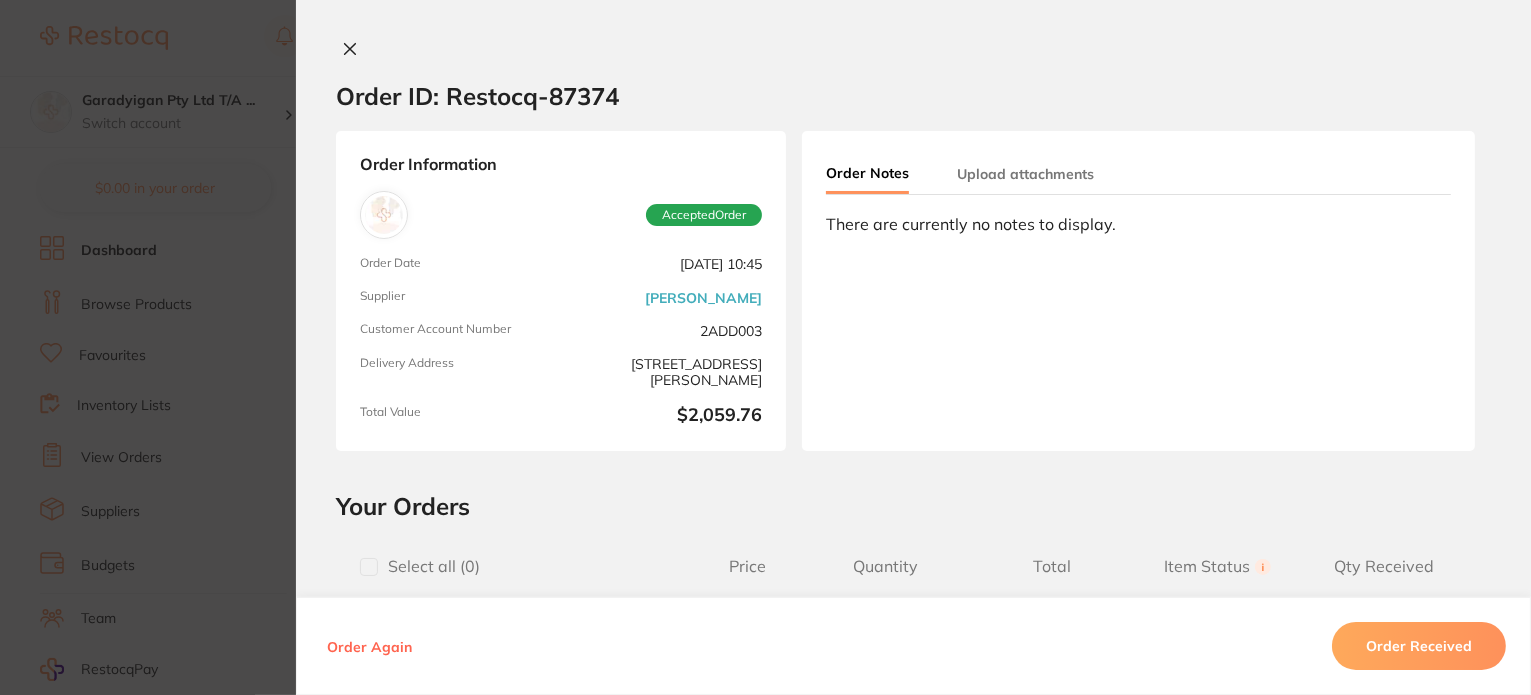 click 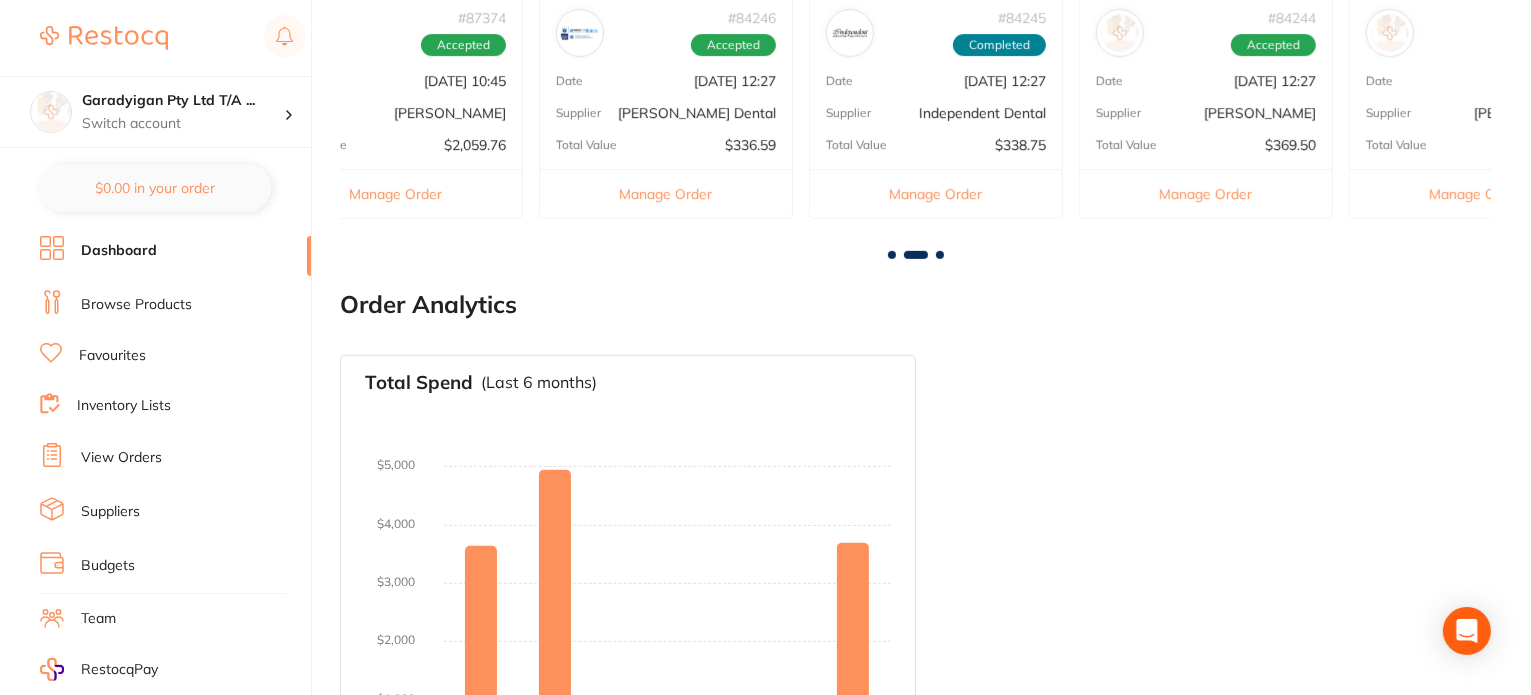 click on "Manage Order" at bounding box center [666, 193] 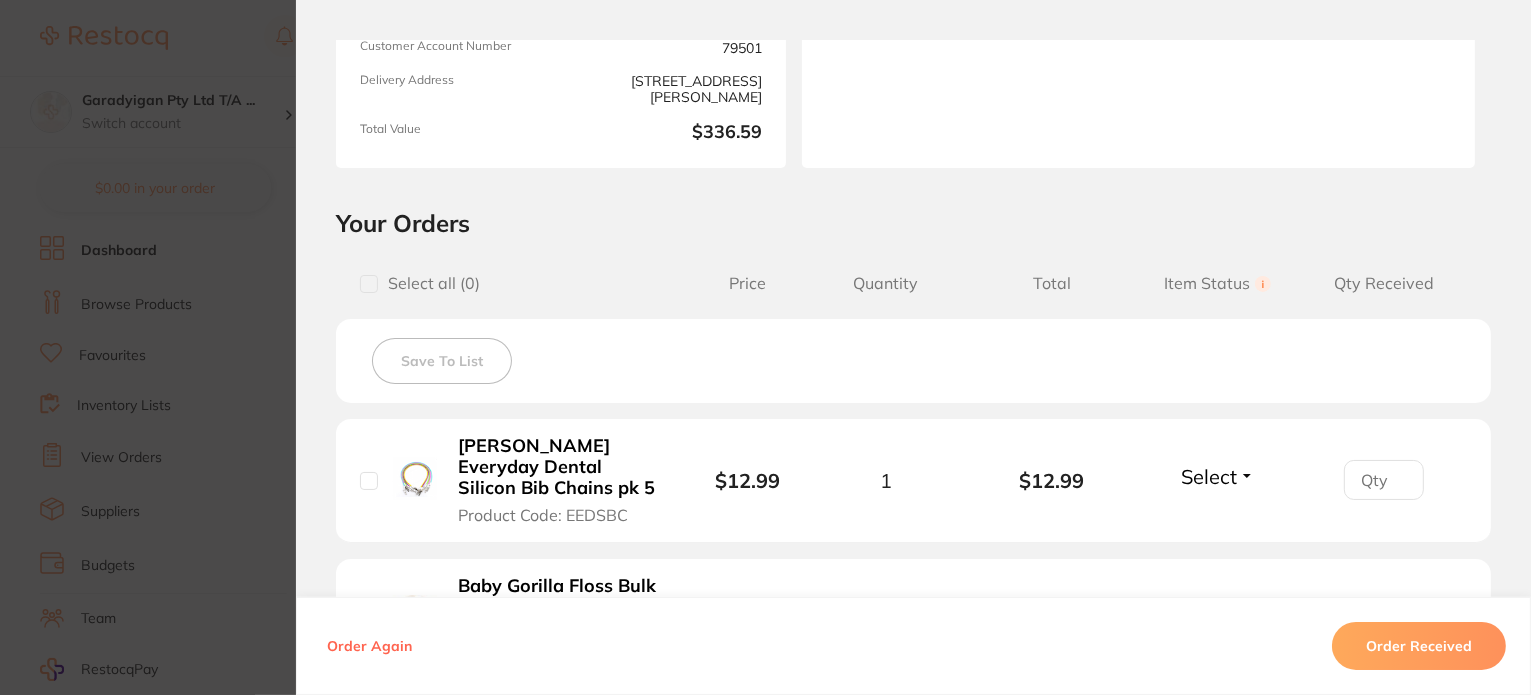 scroll, scrollTop: 0, scrollLeft: 0, axis: both 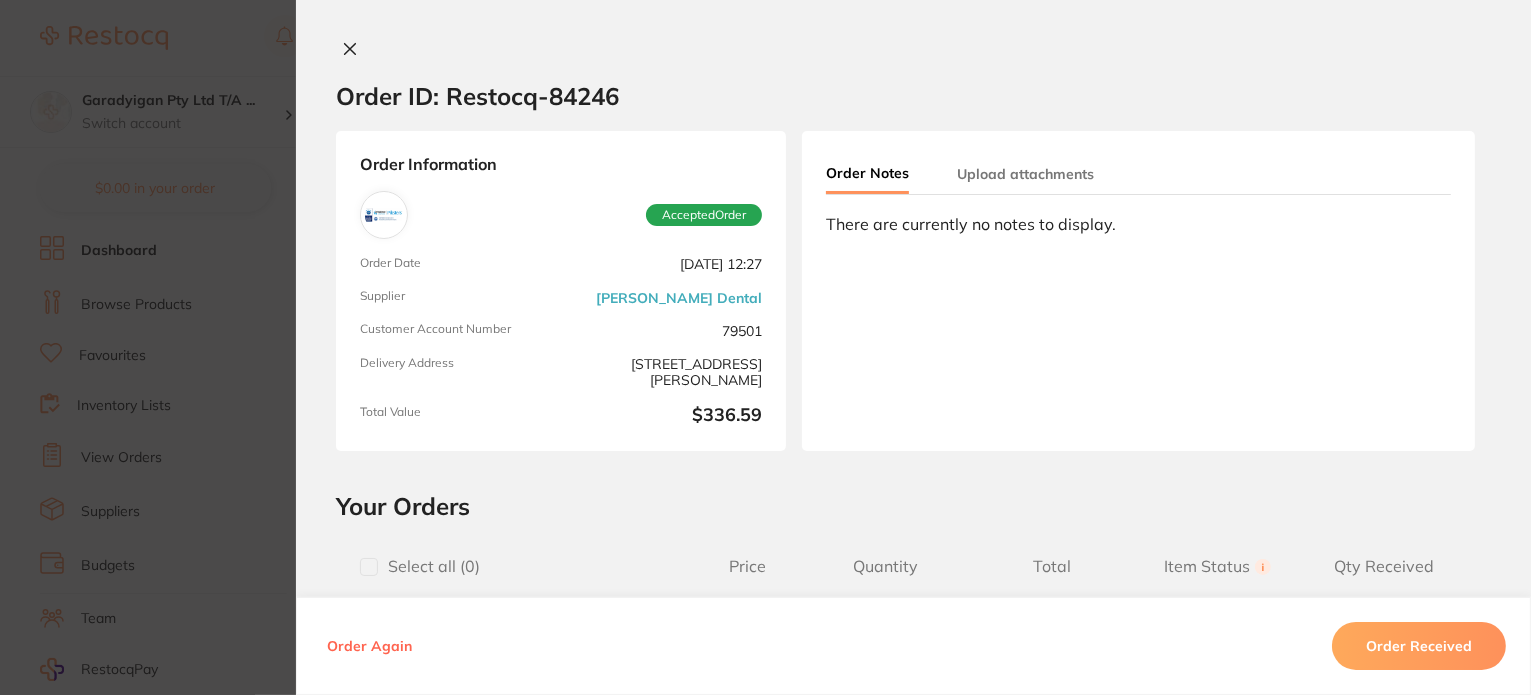 click 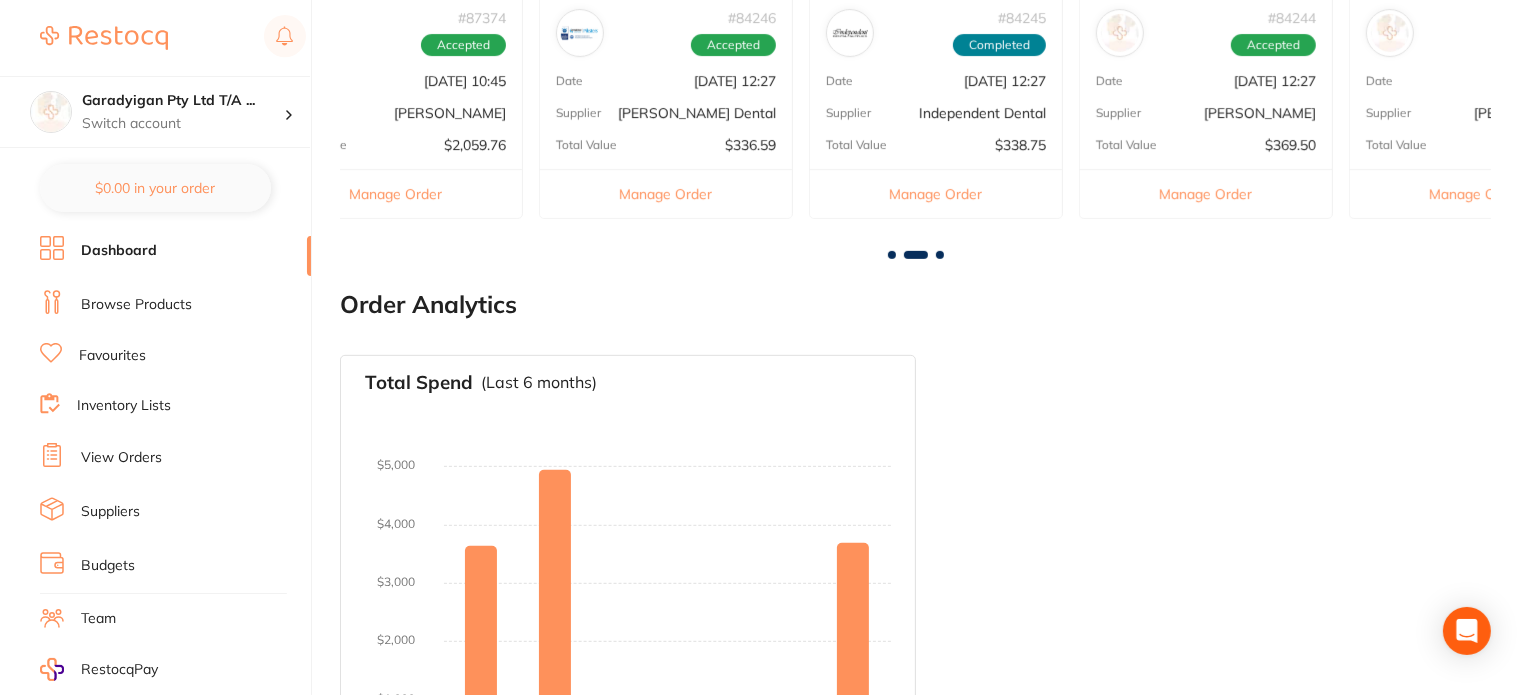 click at bounding box center [892, 255] 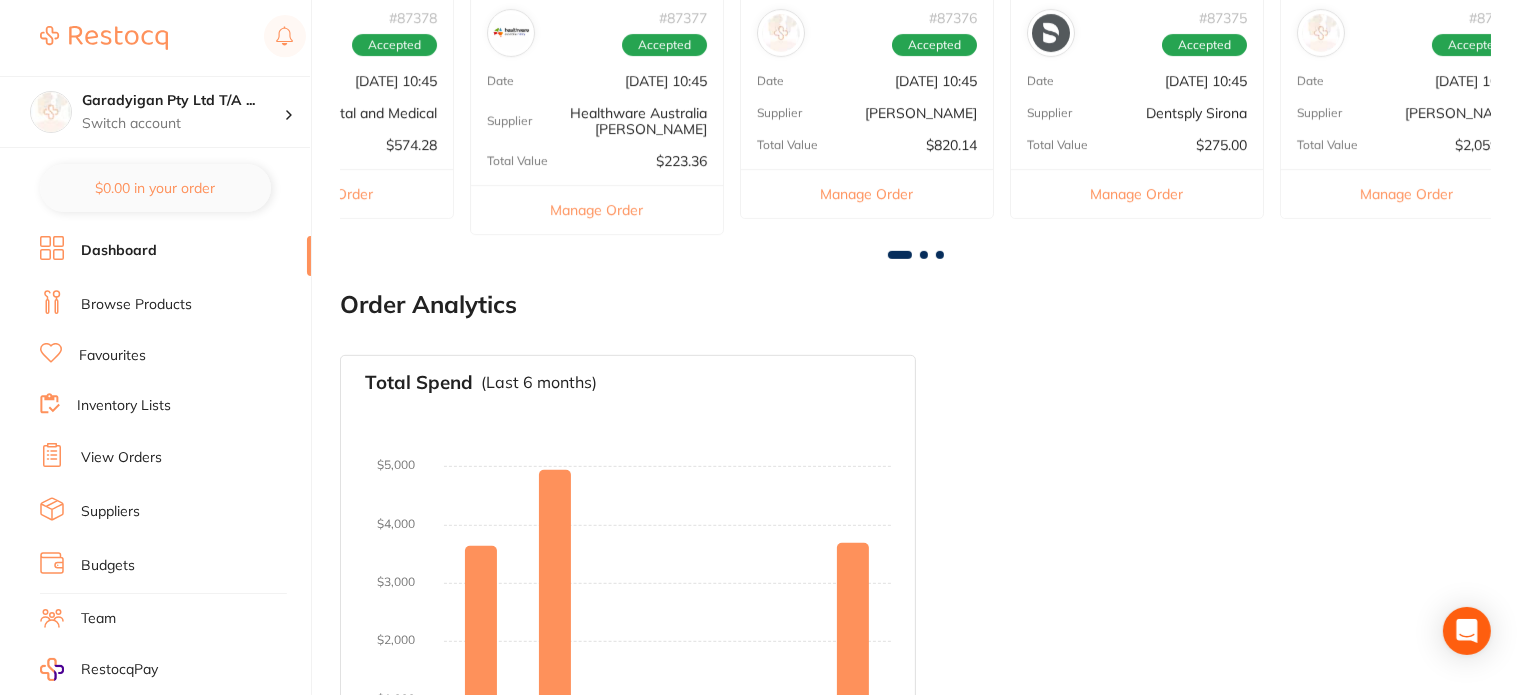 scroll, scrollTop: 0, scrollLeft: 0, axis: both 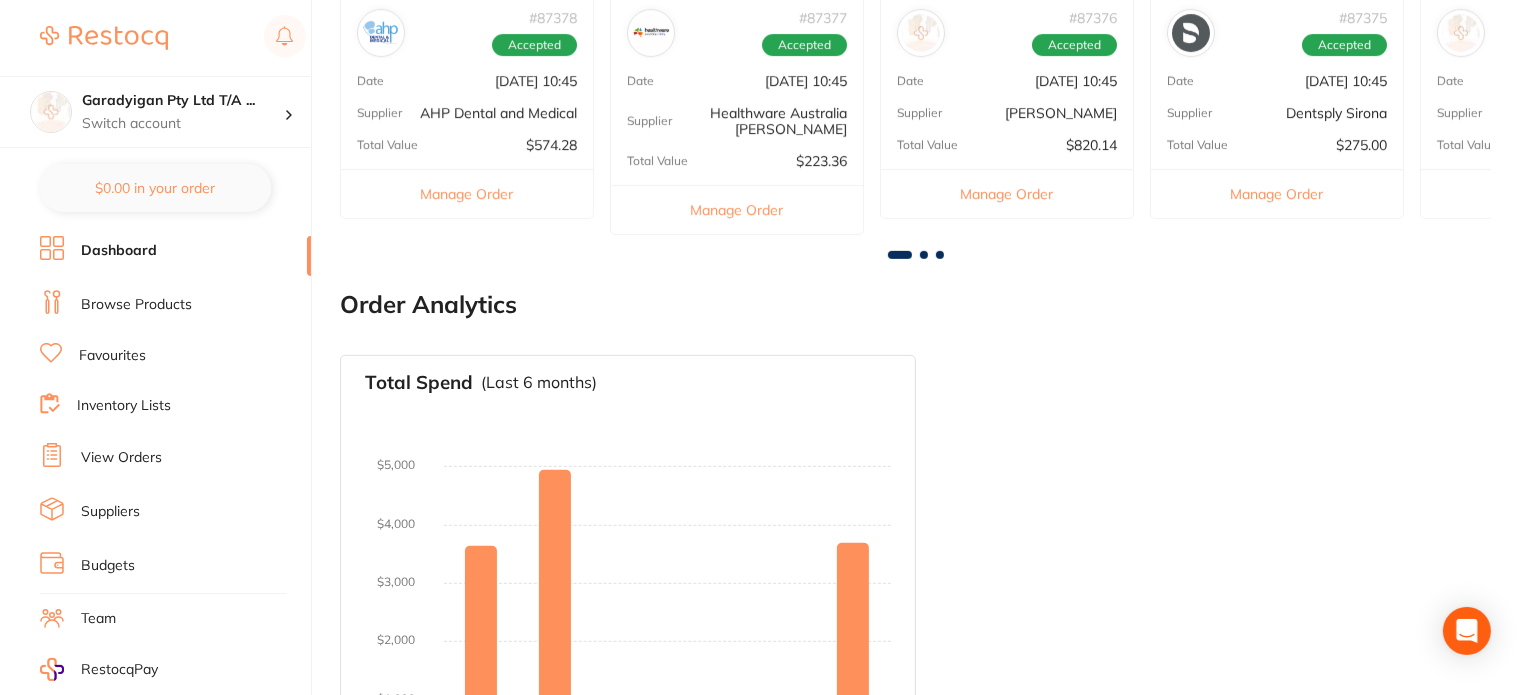 click on "[DATE] 10:45" at bounding box center [536, 81] 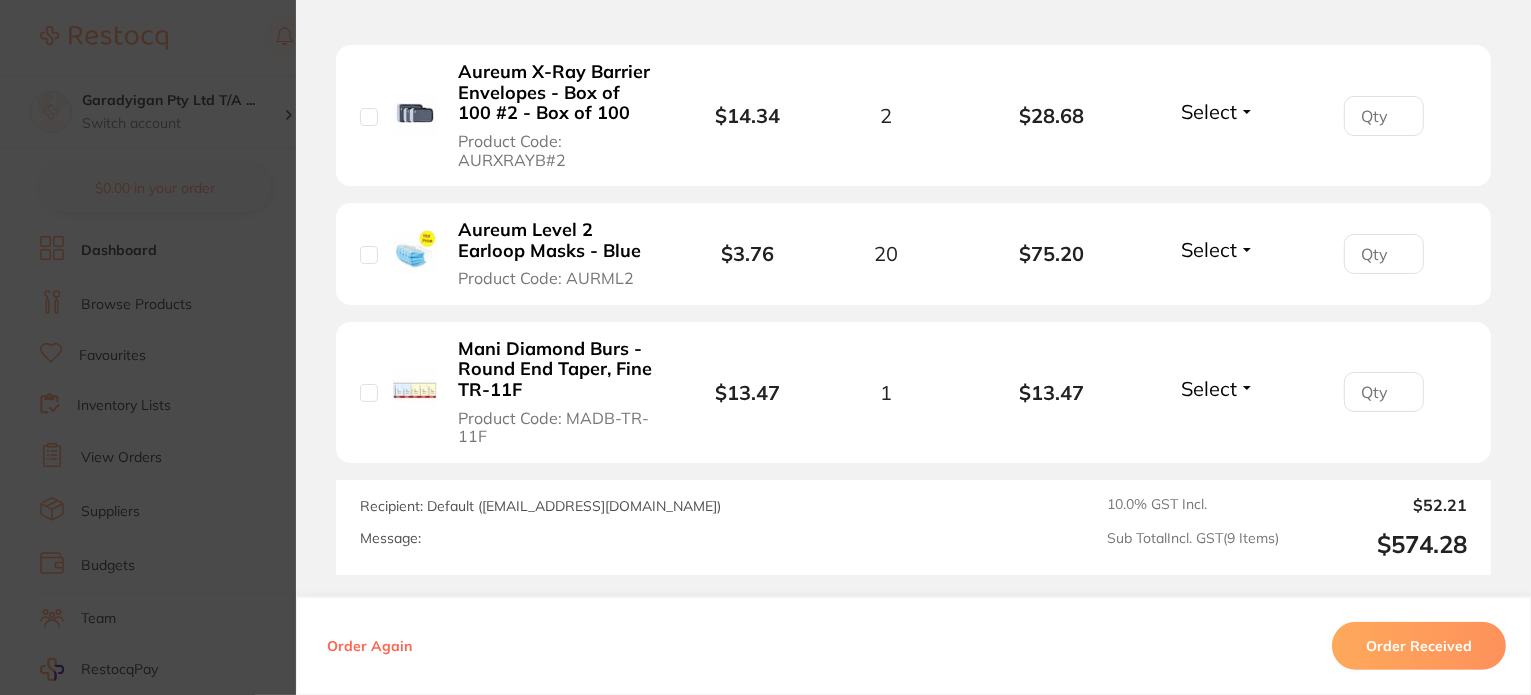 scroll, scrollTop: 1600, scrollLeft: 0, axis: vertical 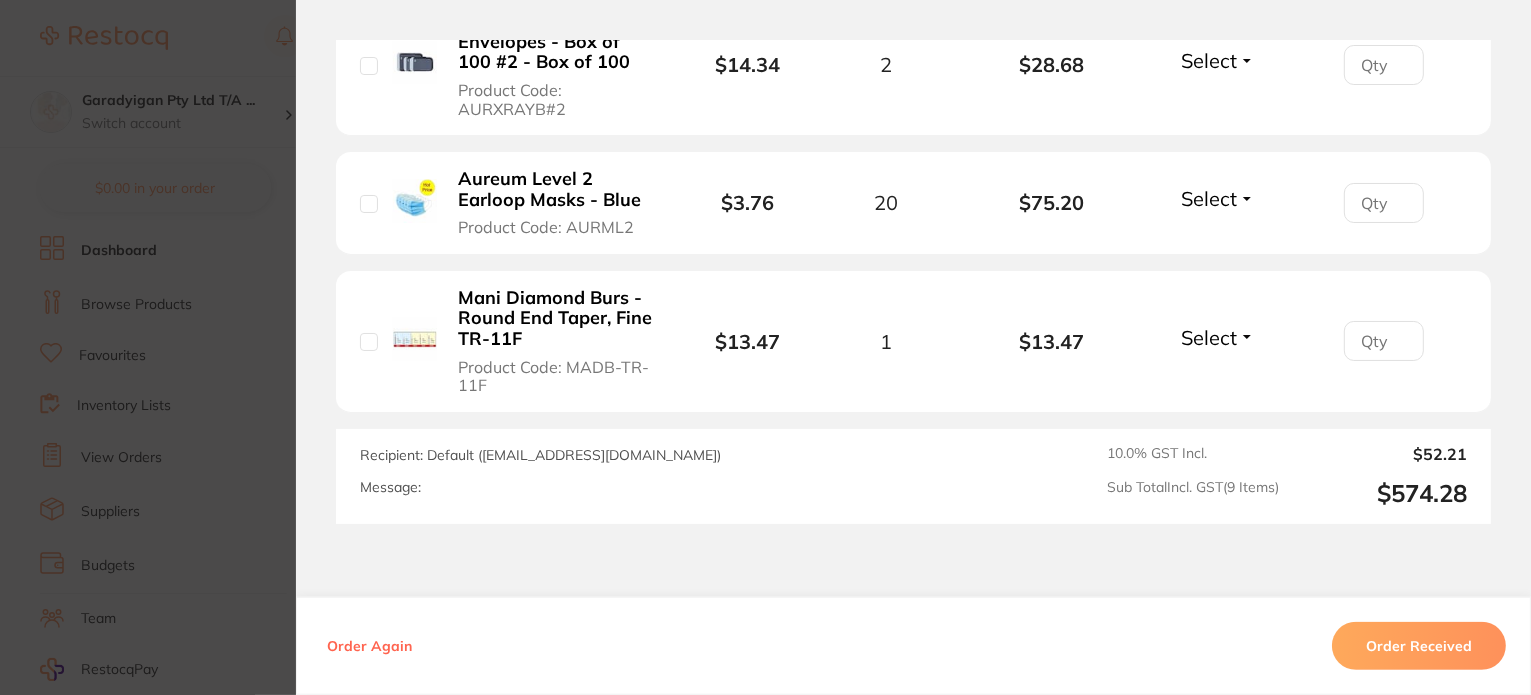 click on "Order Received" at bounding box center [1419, 646] 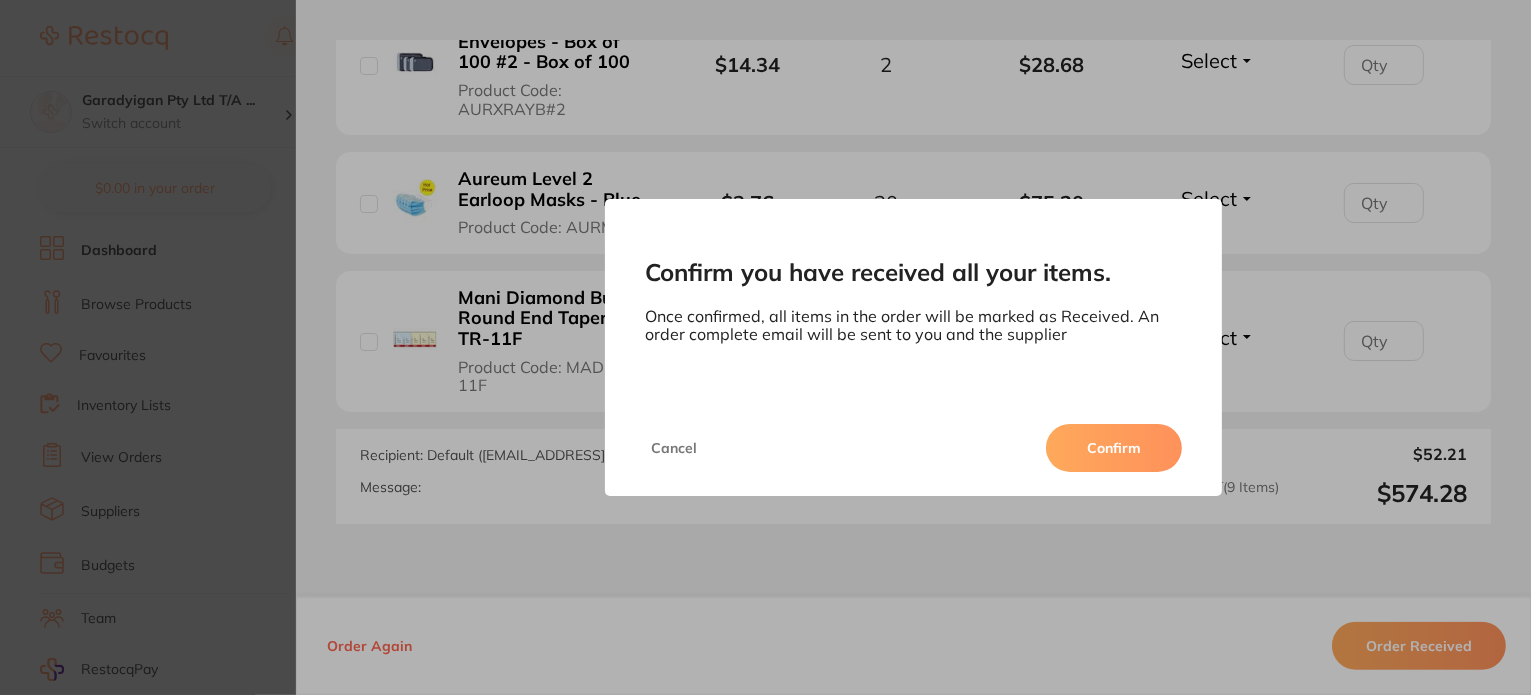 click on "Confirm" at bounding box center [1114, 448] 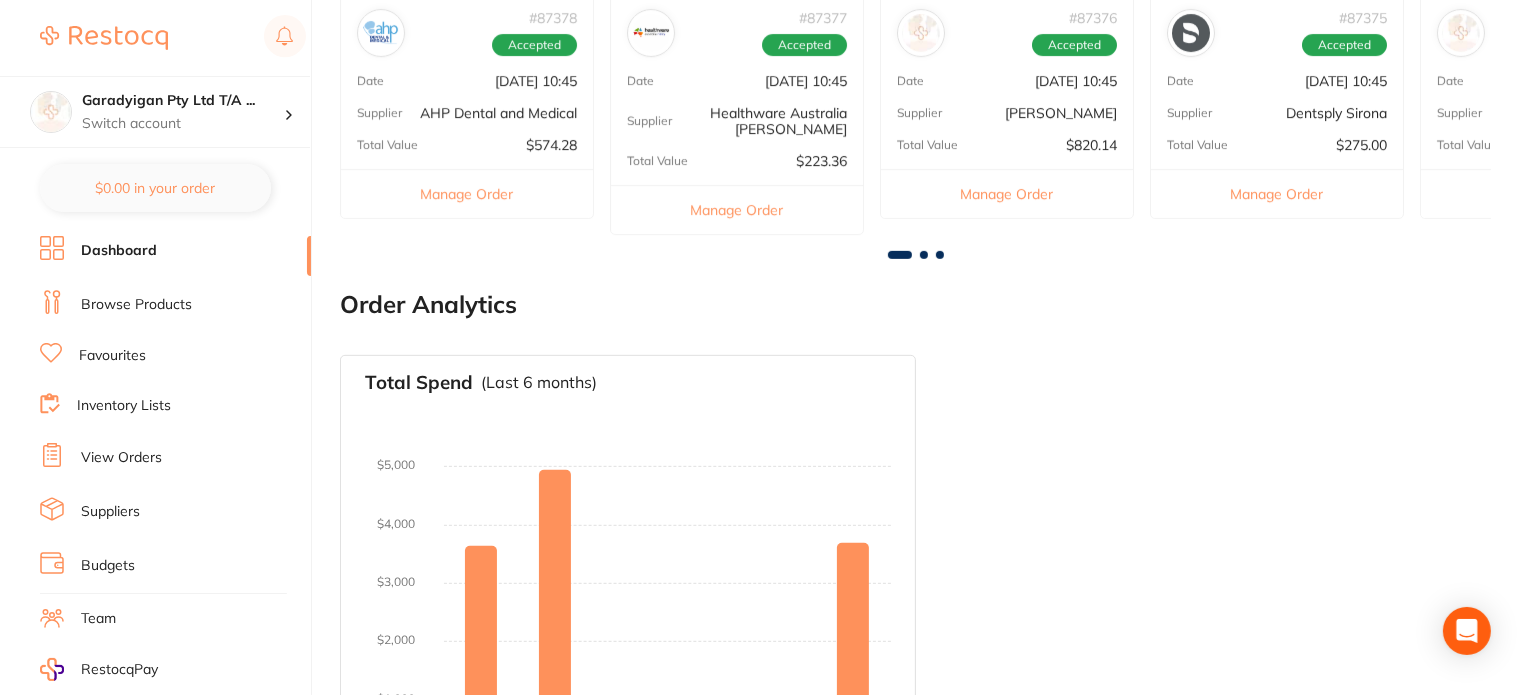 click on "Manage Order" at bounding box center (467, 193) 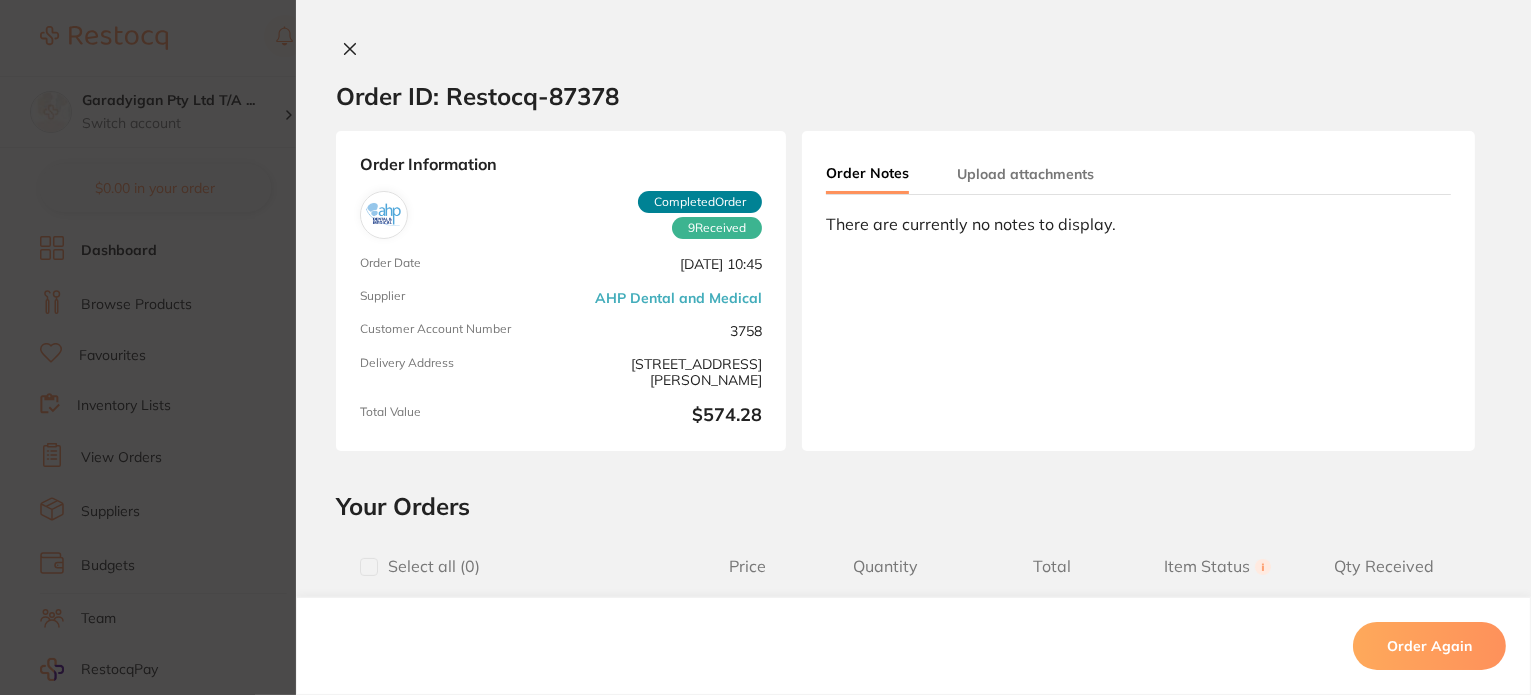 click at bounding box center (350, 50) 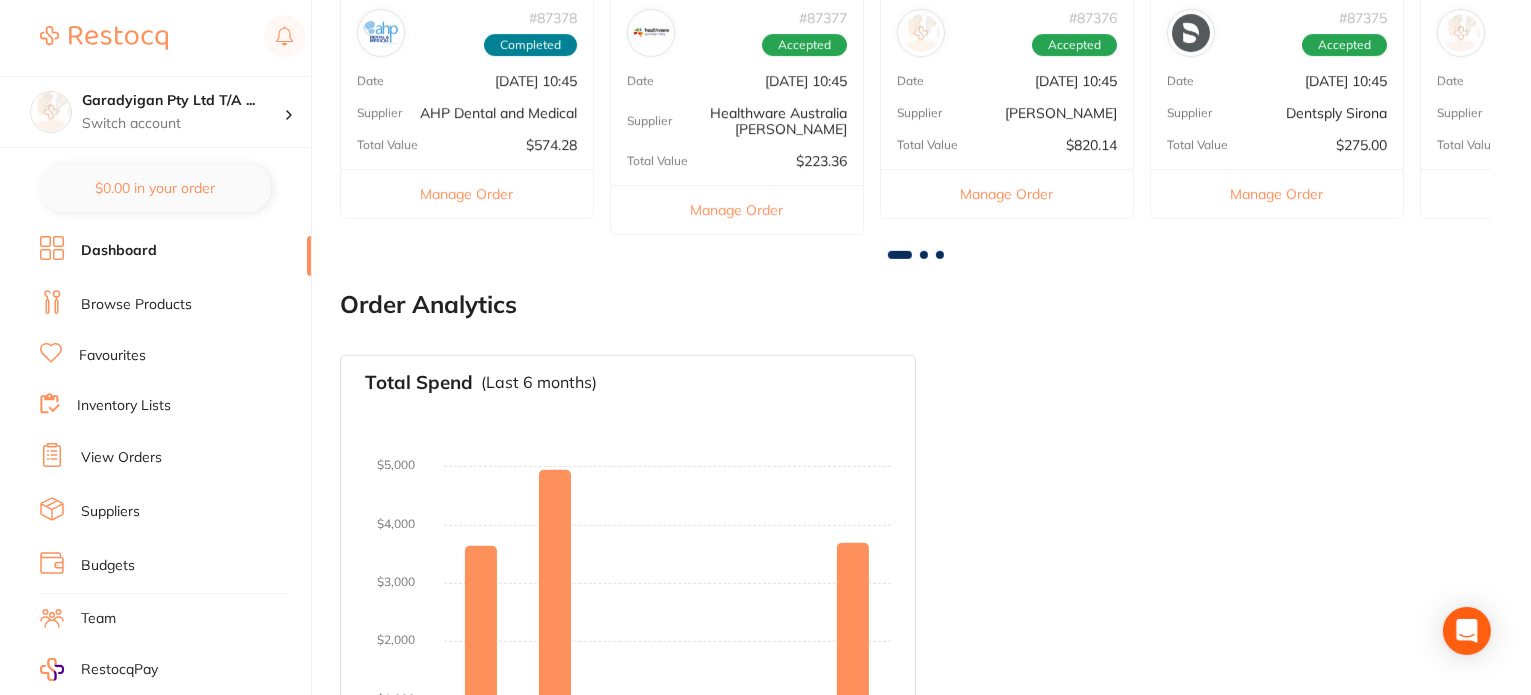 click on "Healthware Australia [PERSON_NAME]" at bounding box center (759, 121) 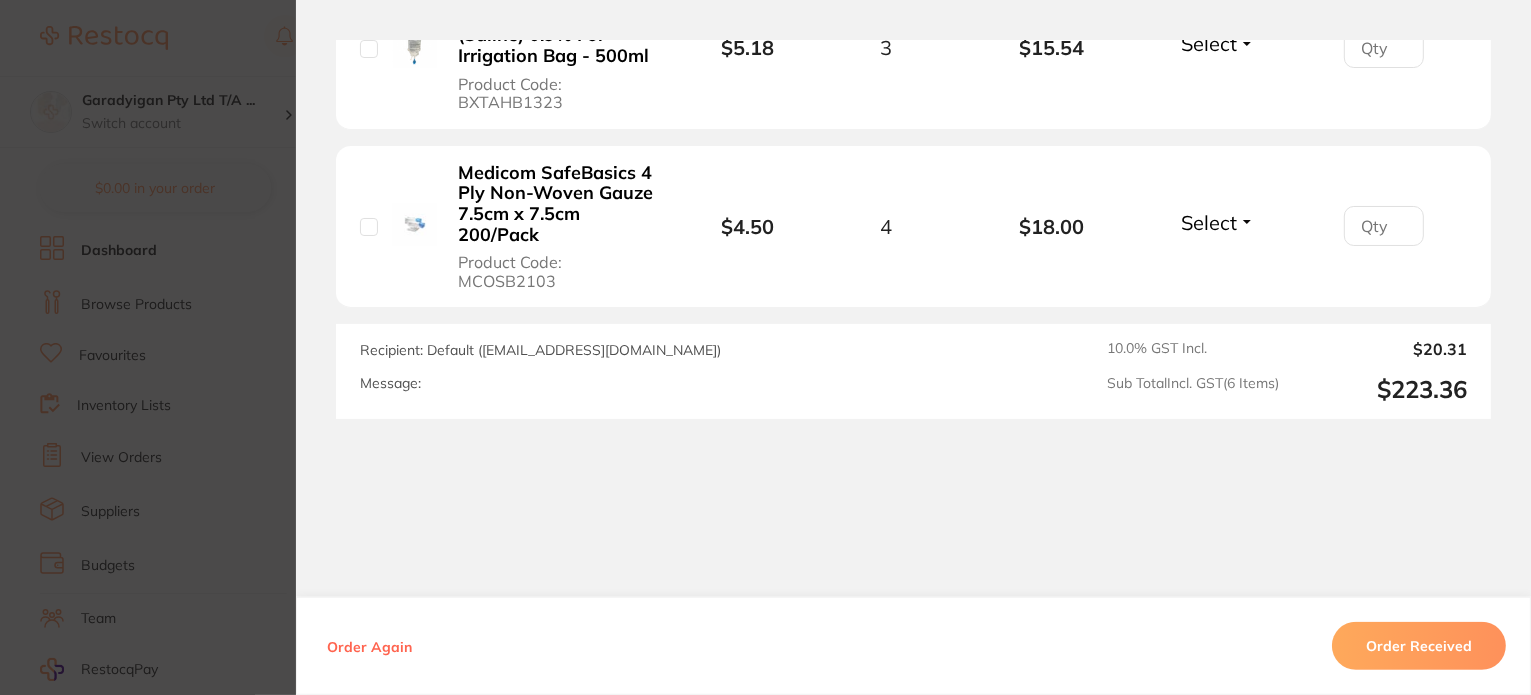 scroll, scrollTop: 1328, scrollLeft: 0, axis: vertical 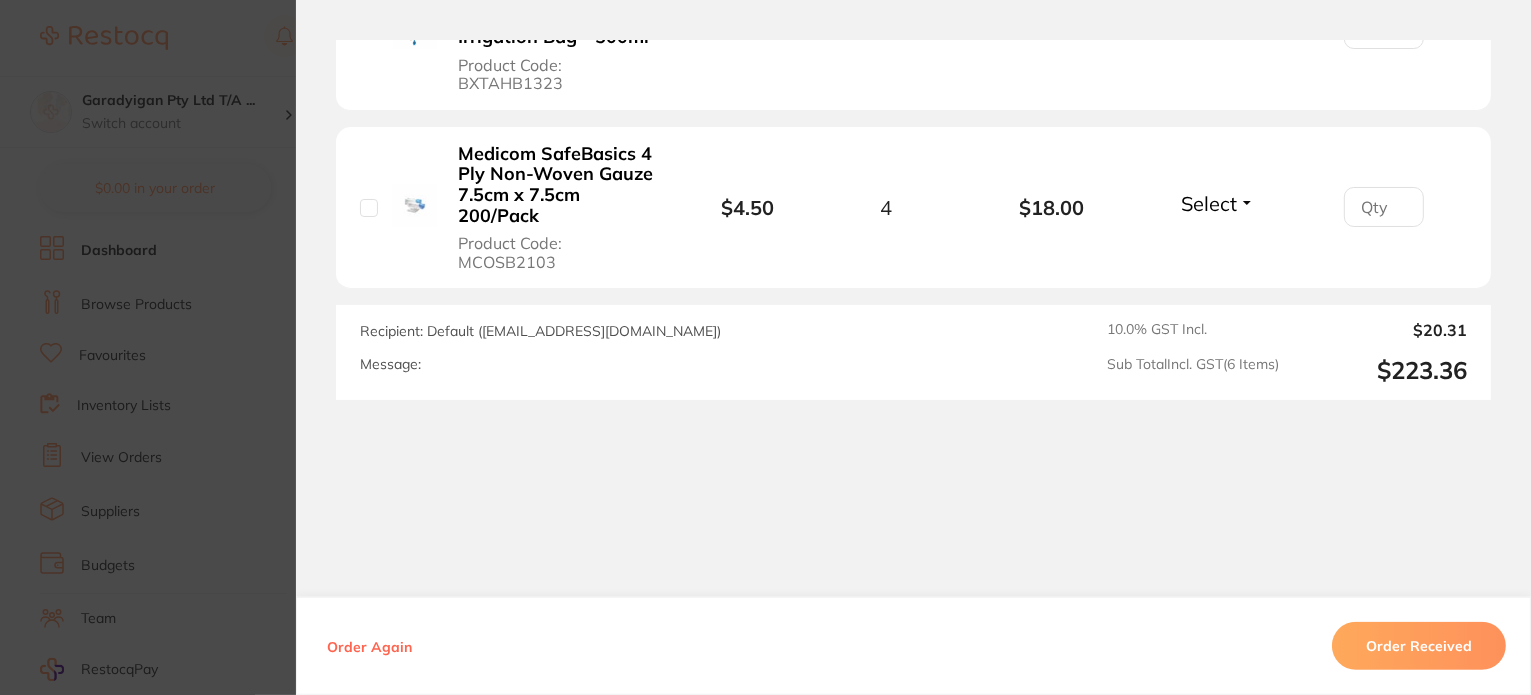 click on "Order Received" at bounding box center [1419, 646] 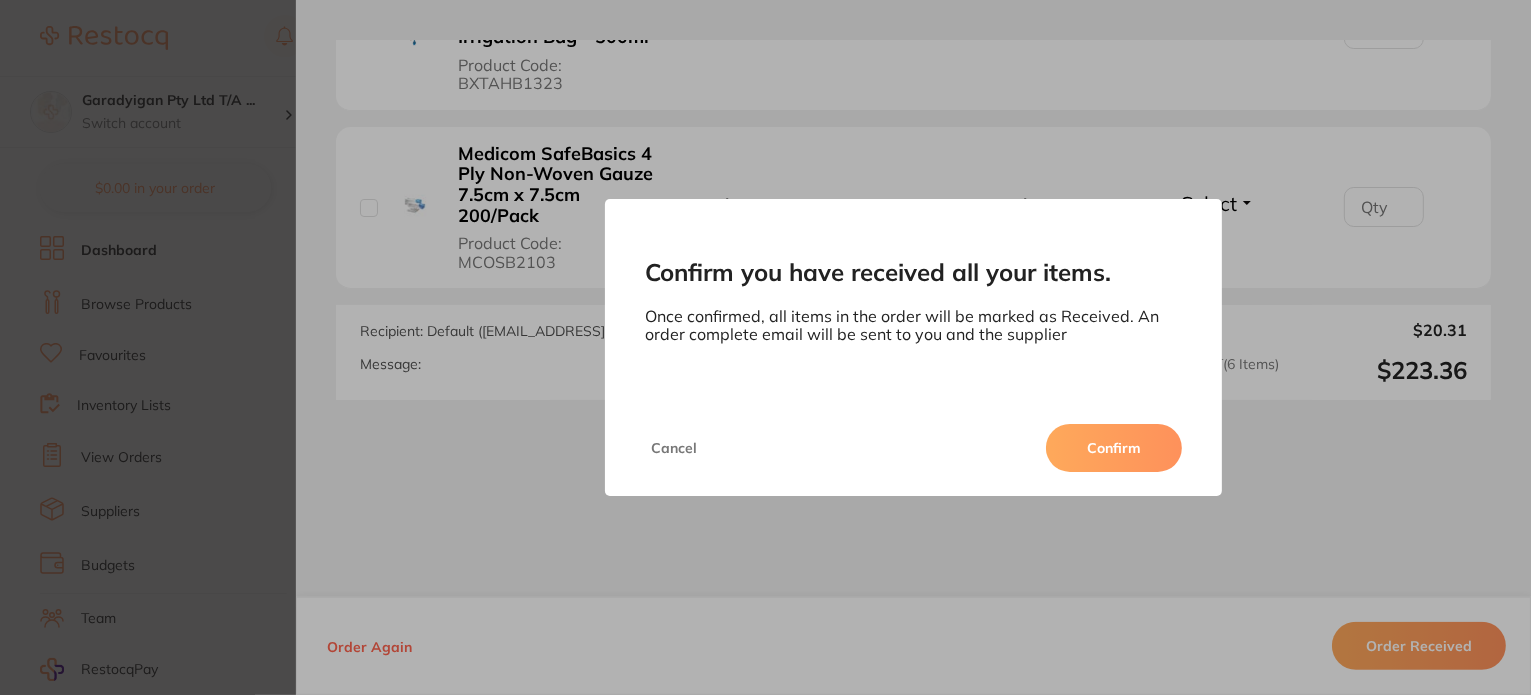 click on "Confirm" at bounding box center [1114, 448] 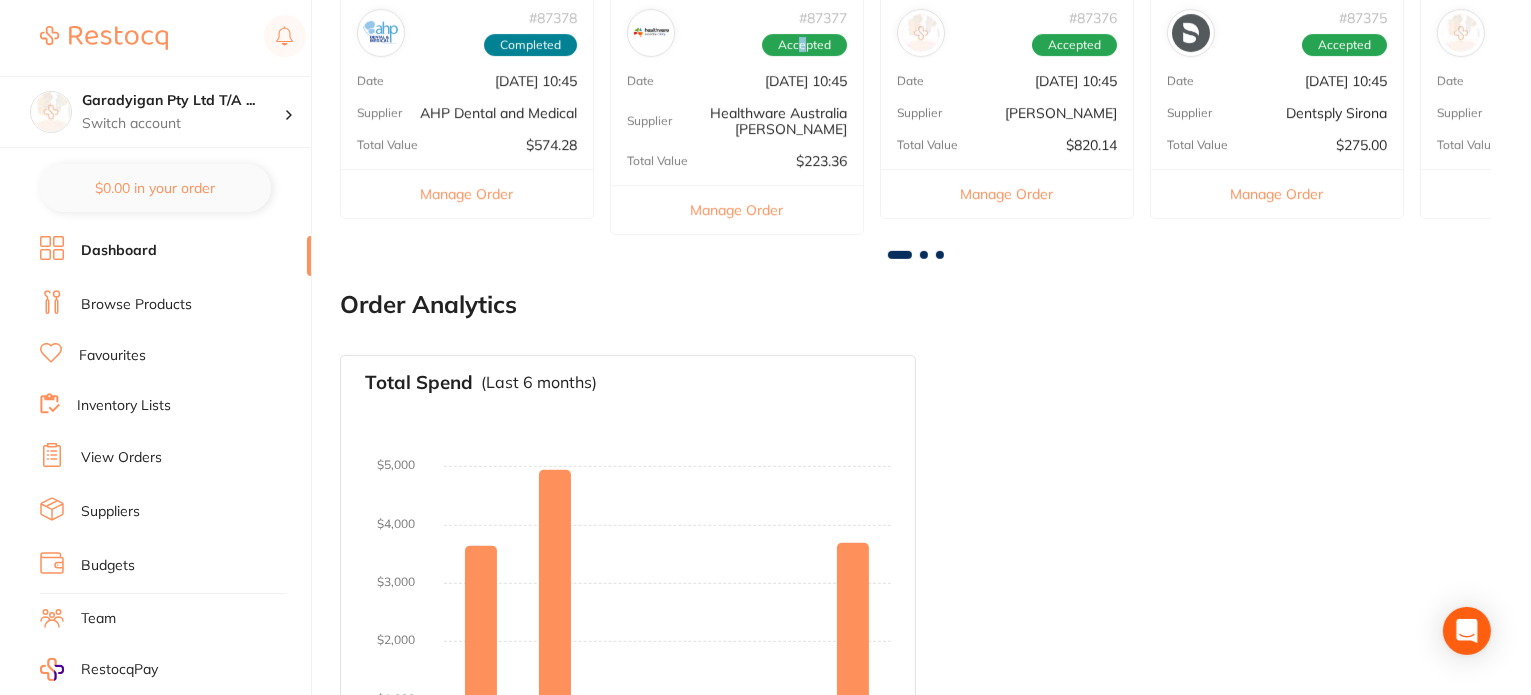 click on "Accepted" at bounding box center (804, 41) 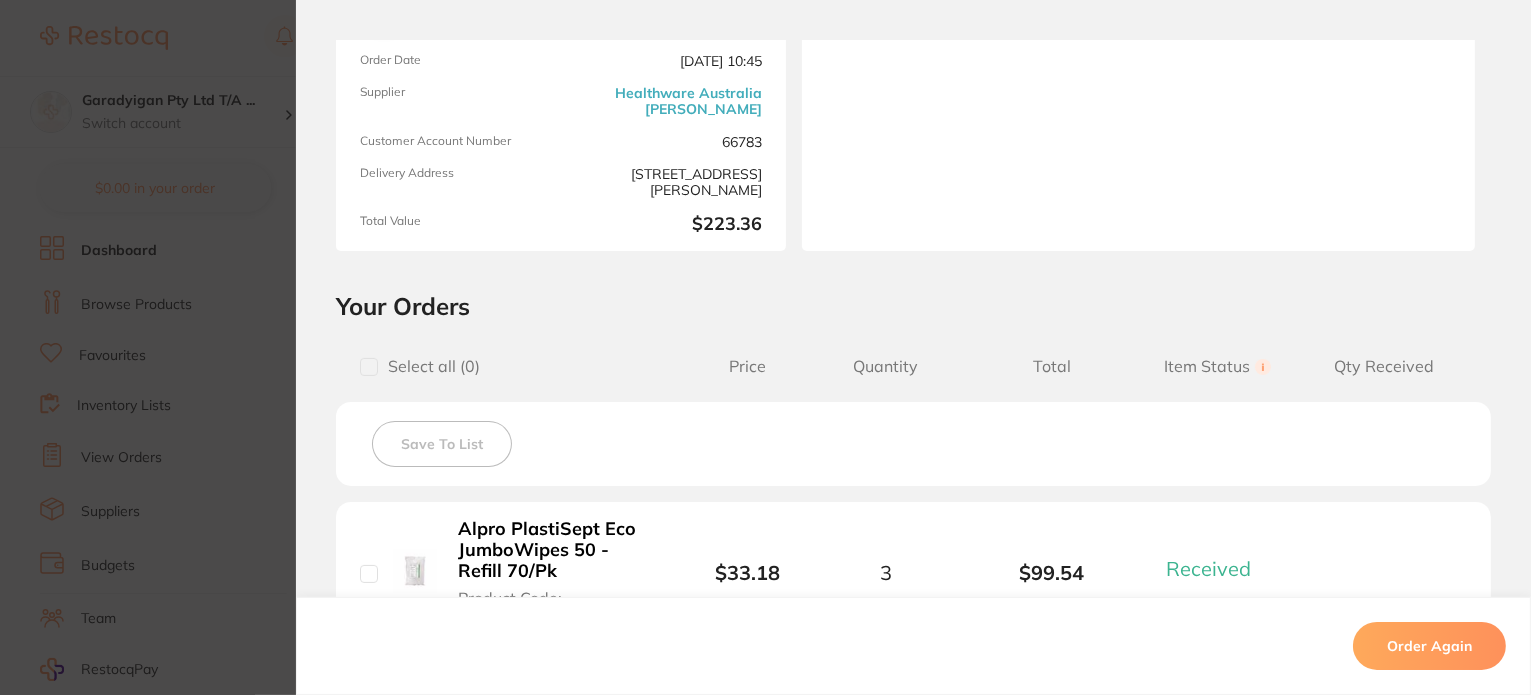 scroll, scrollTop: 0, scrollLeft: 0, axis: both 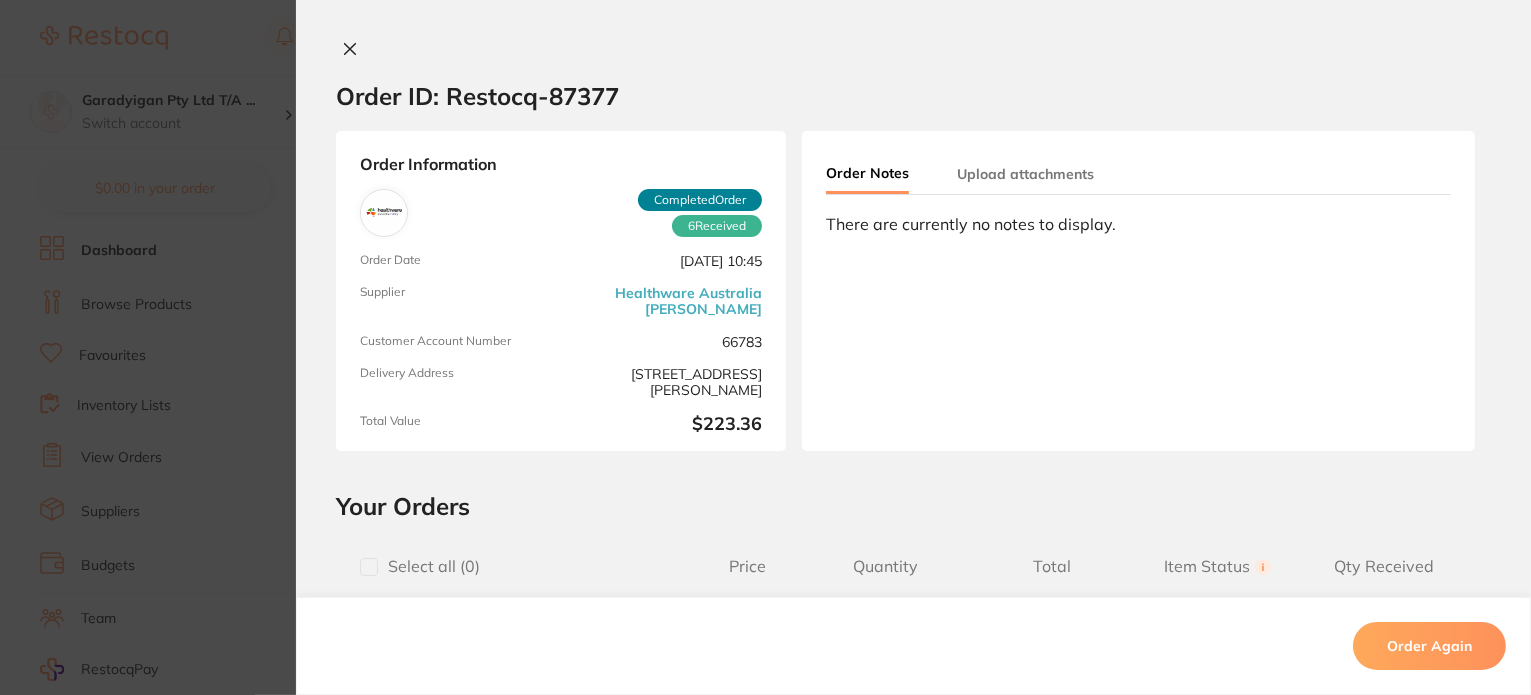 click 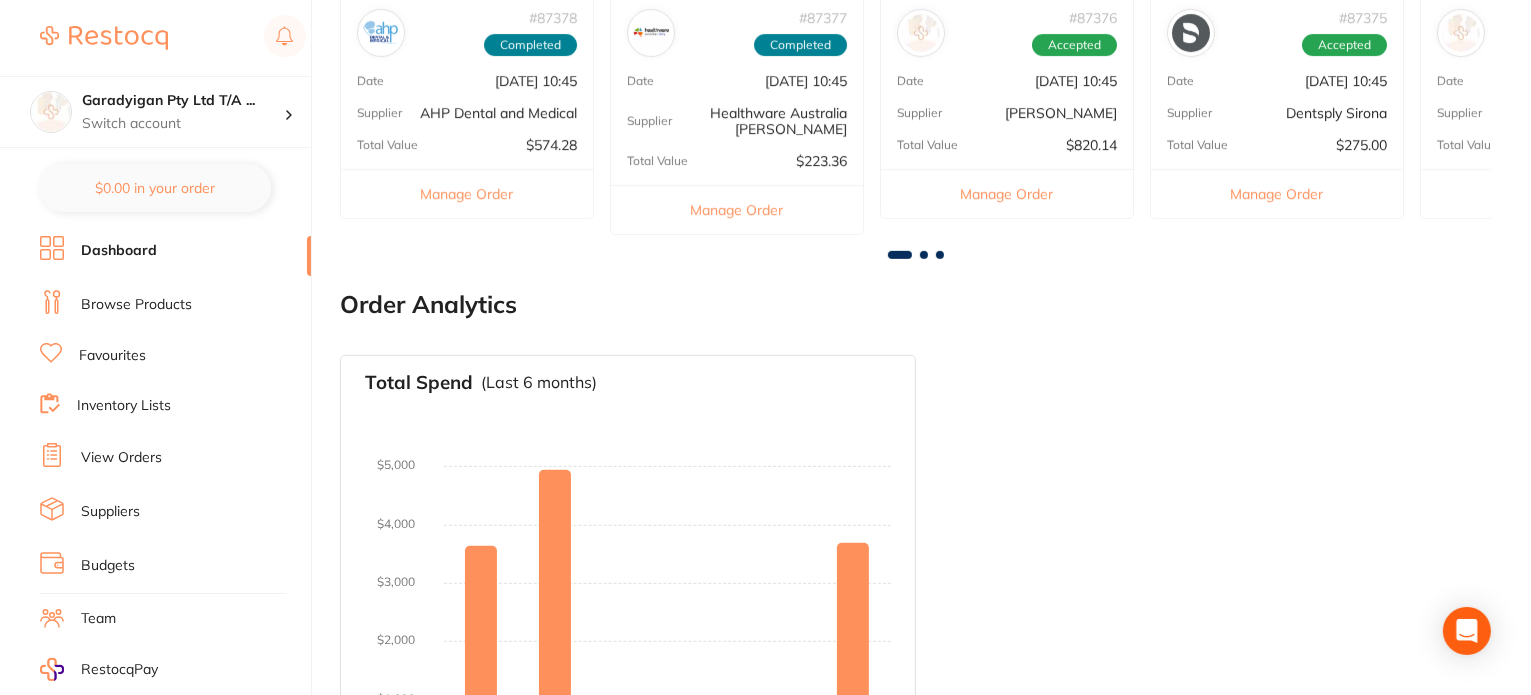 click on "Manage Order" at bounding box center [1007, 193] 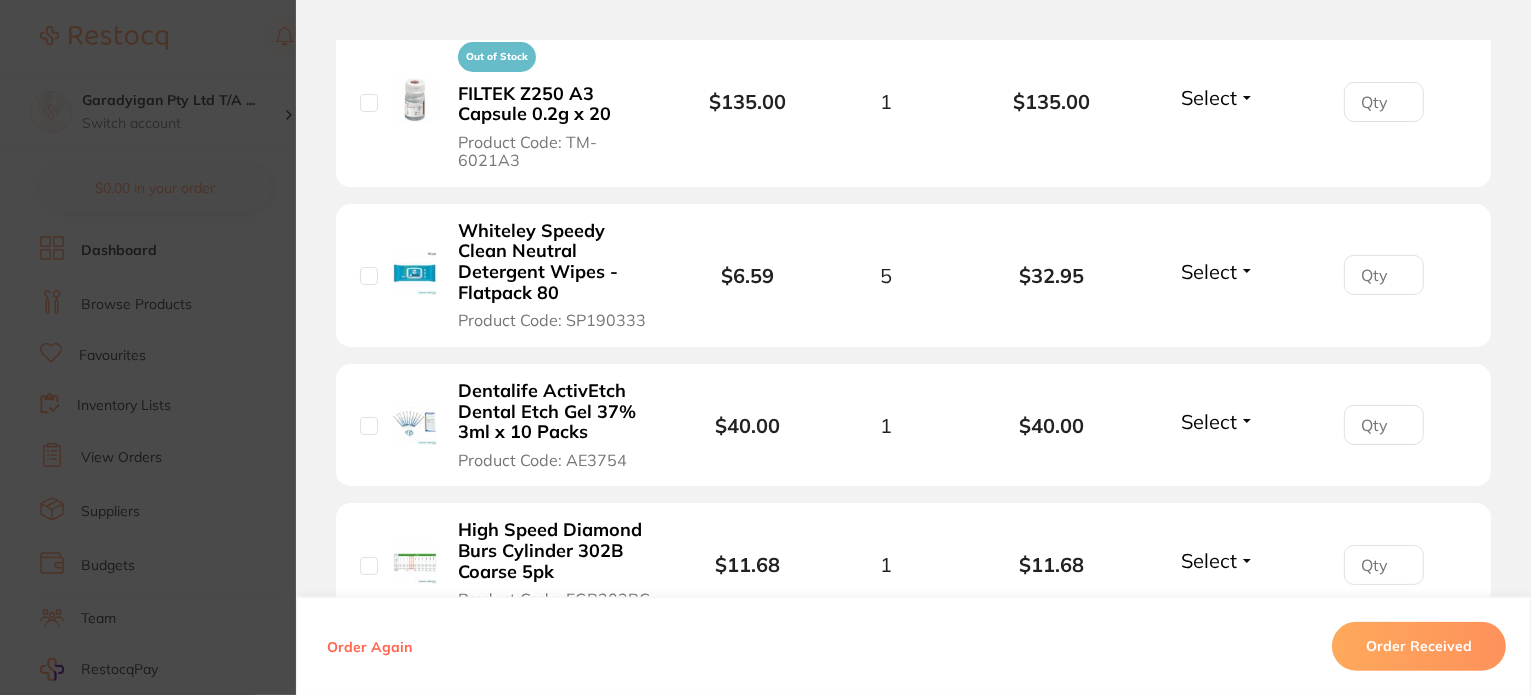 scroll, scrollTop: 1100, scrollLeft: 0, axis: vertical 